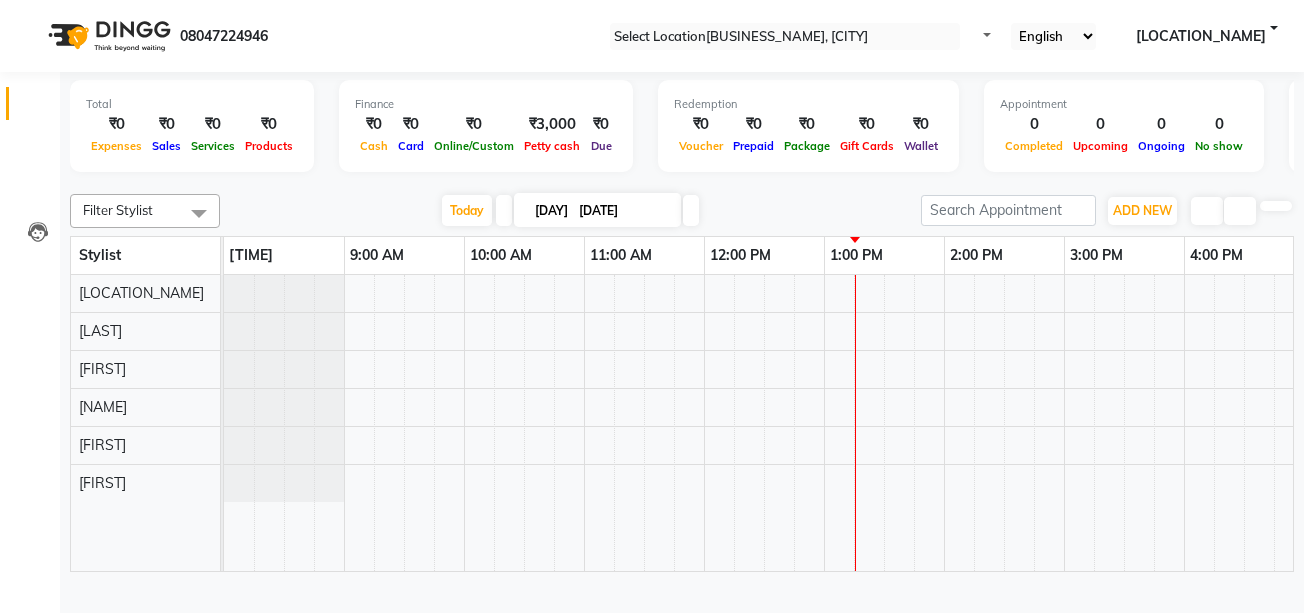 scroll, scrollTop: 0, scrollLeft: 0, axis: both 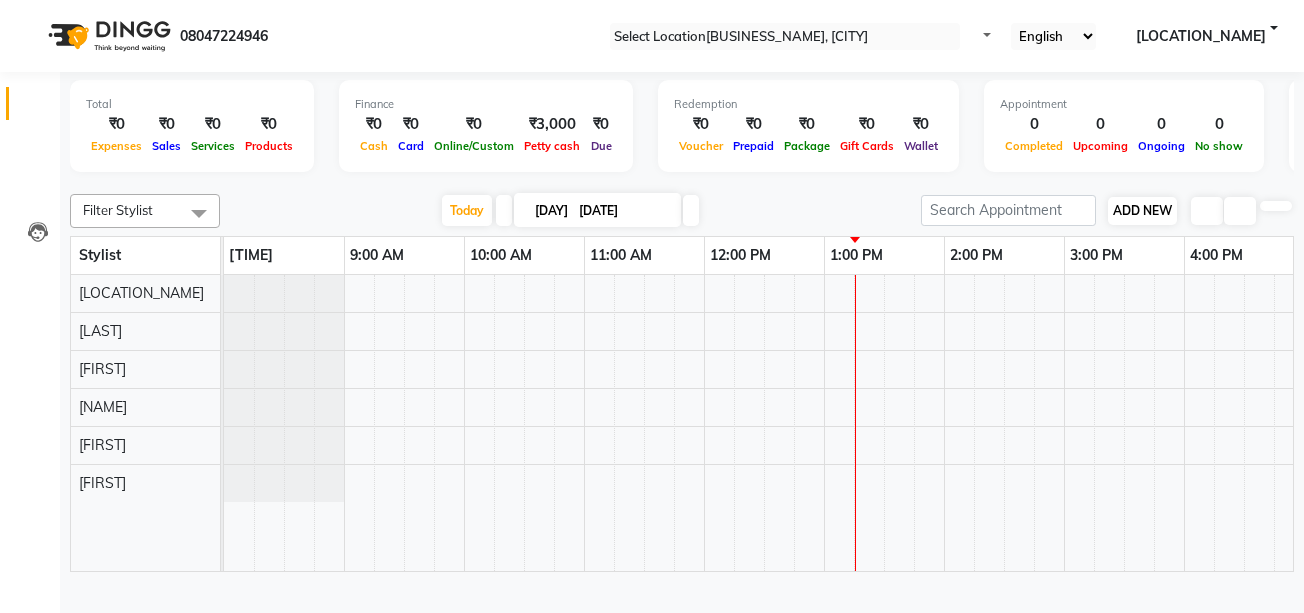 click on "ADD NEW" at bounding box center [1142, 210] 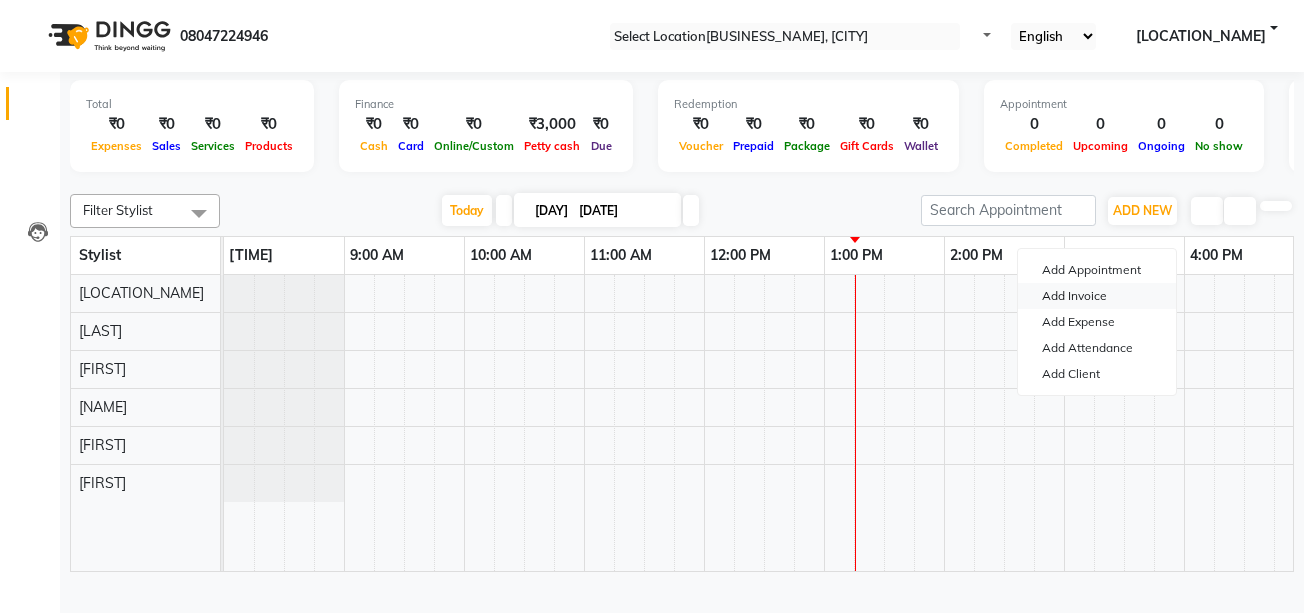 click on "Add Invoice" at bounding box center [1097, 296] 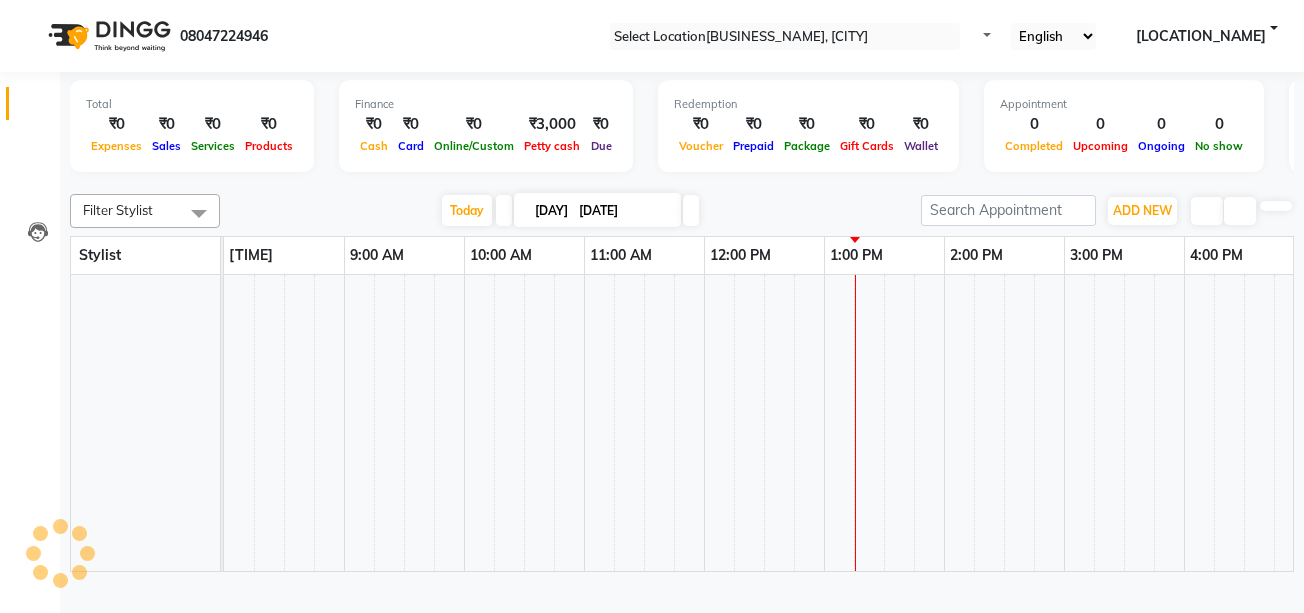 scroll, scrollTop: 0, scrollLeft: 0, axis: both 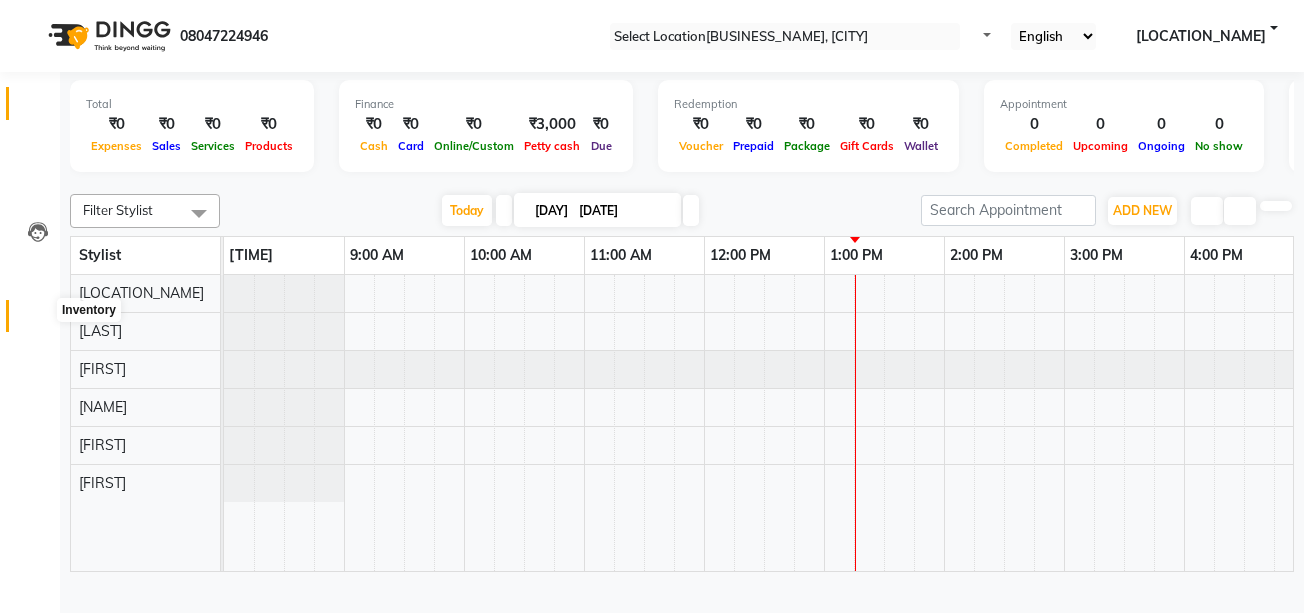 click at bounding box center [38, 321] 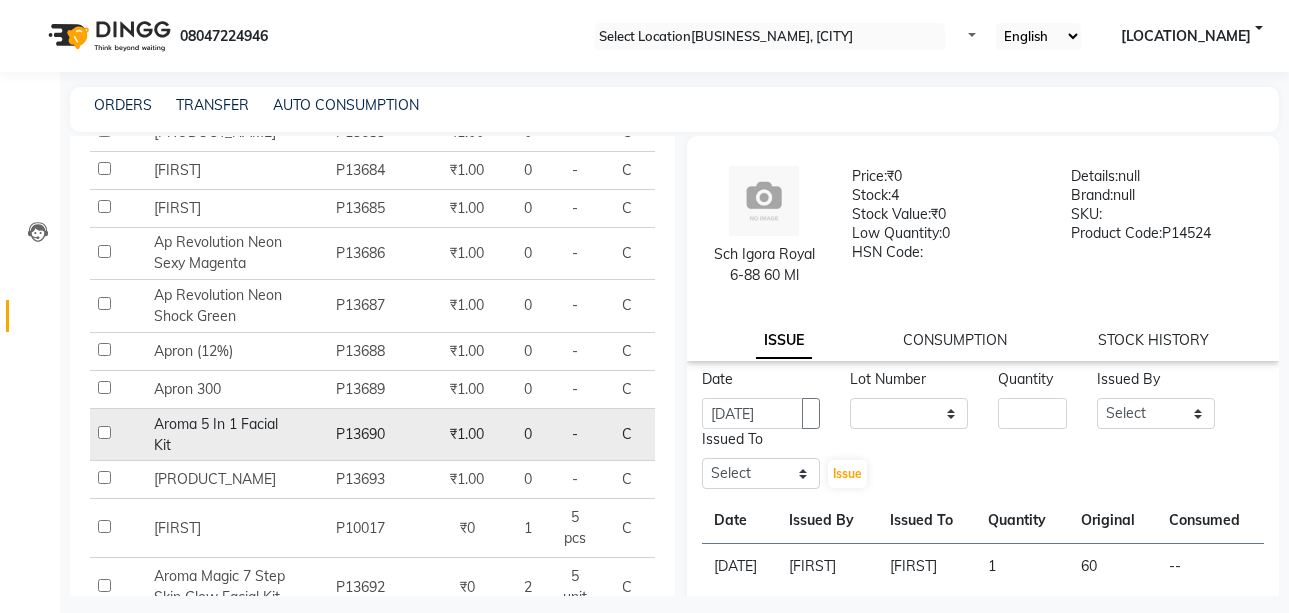 scroll, scrollTop: 700, scrollLeft: 0, axis: vertical 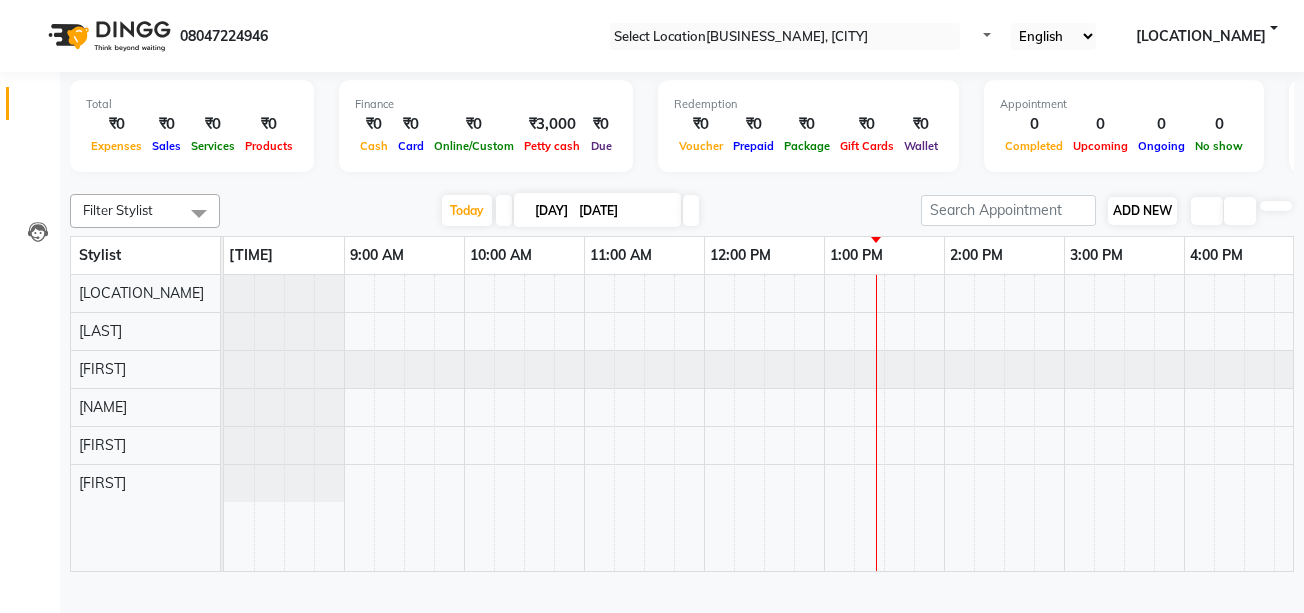 click on "ADD NEW" at bounding box center (1142, 210) 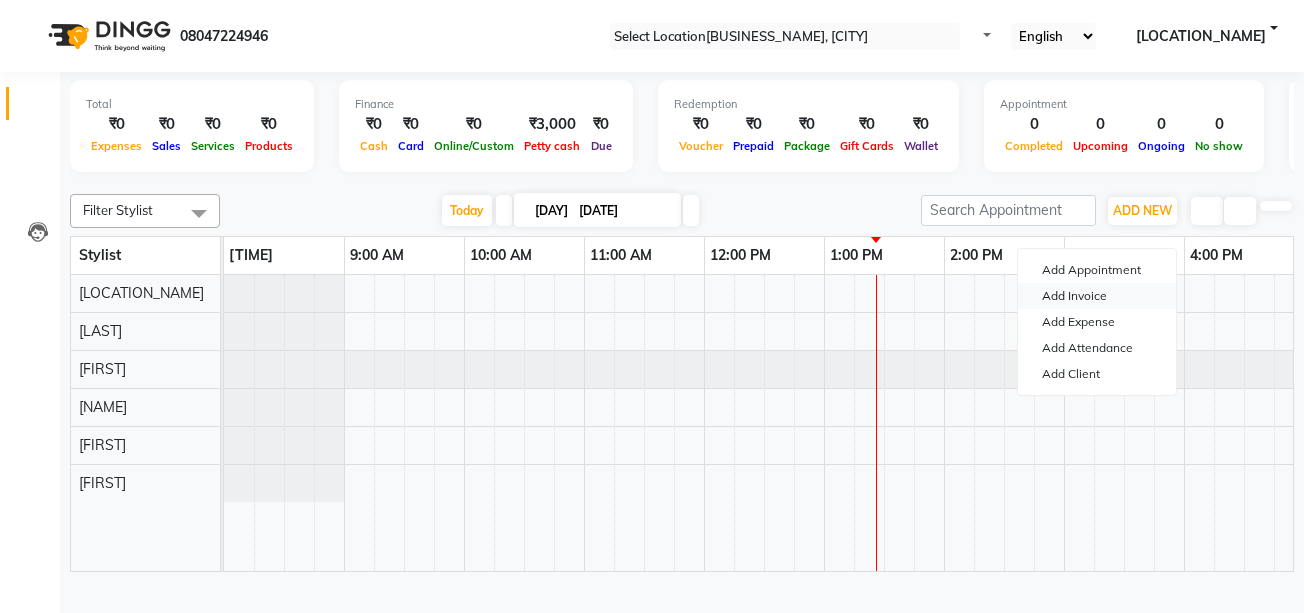 click on "Add Invoice" at bounding box center [1097, 296] 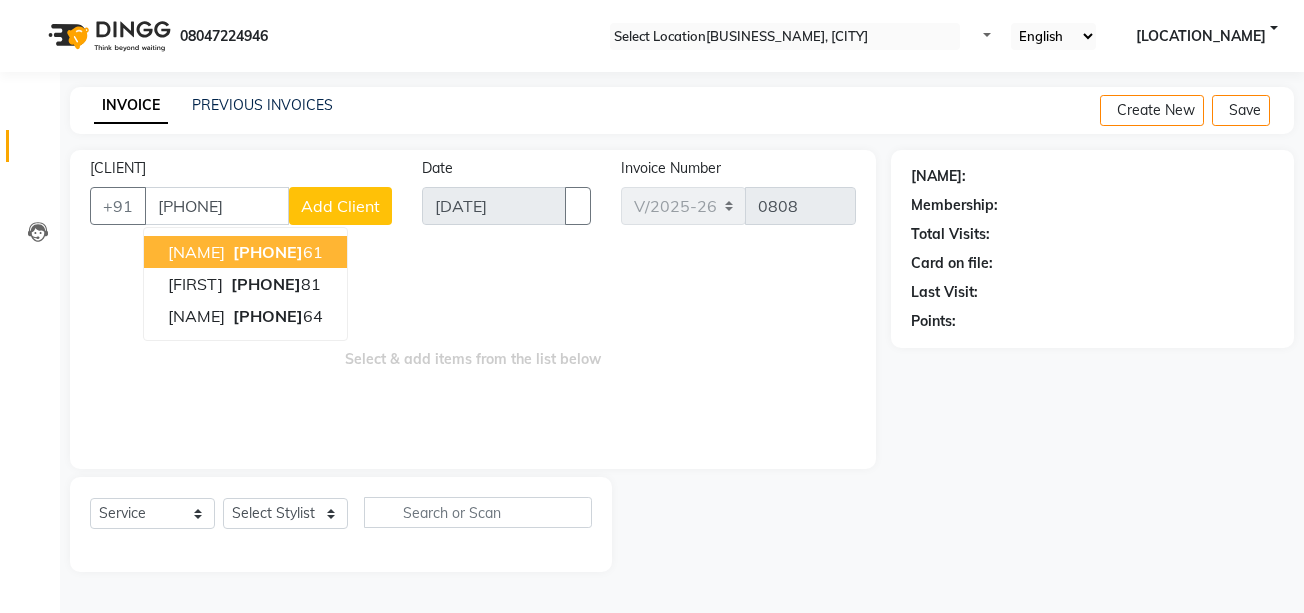 click on "96339754 61" at bounding box center [276, 252] 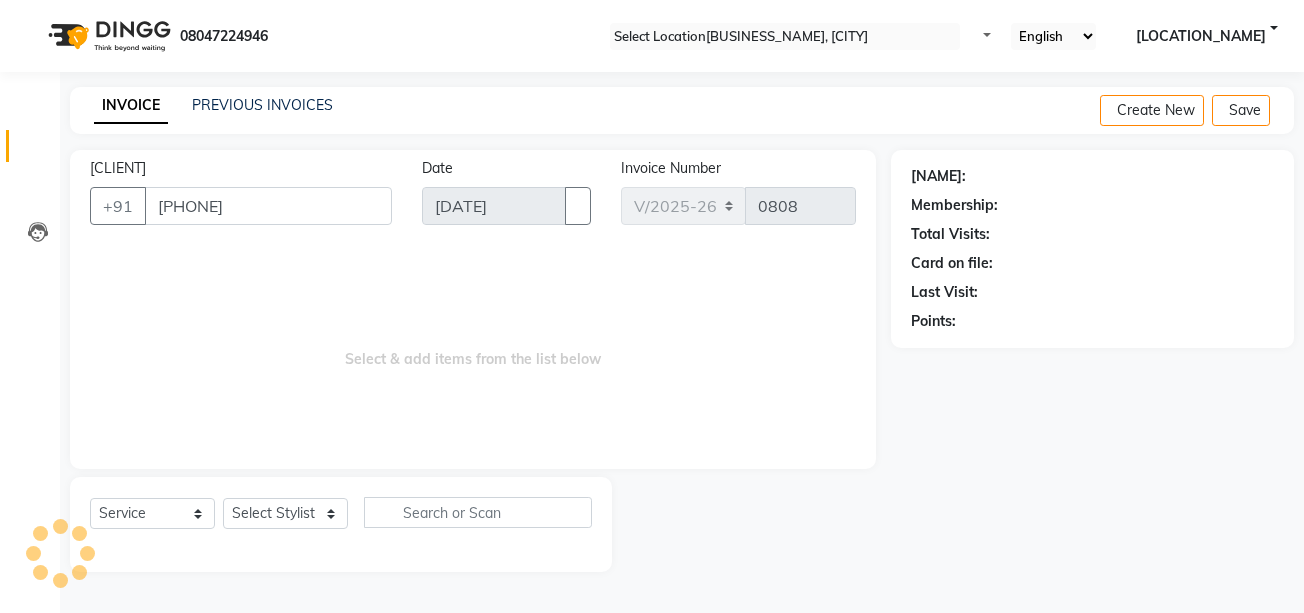 type on "[PHONE]" 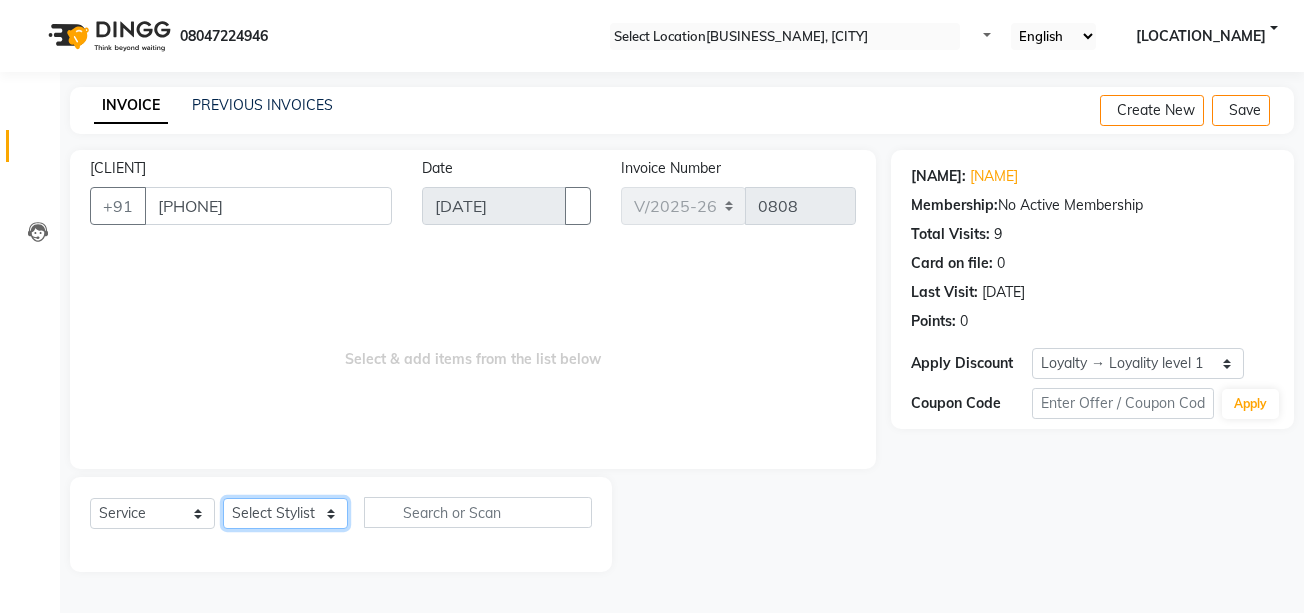 click on "Select Stylist ALLEPPEY ASHTAMUDI [FIRST] [FIRST] [FIRST] [FIRST] [FIRST]" at bounding box center [285, 513] 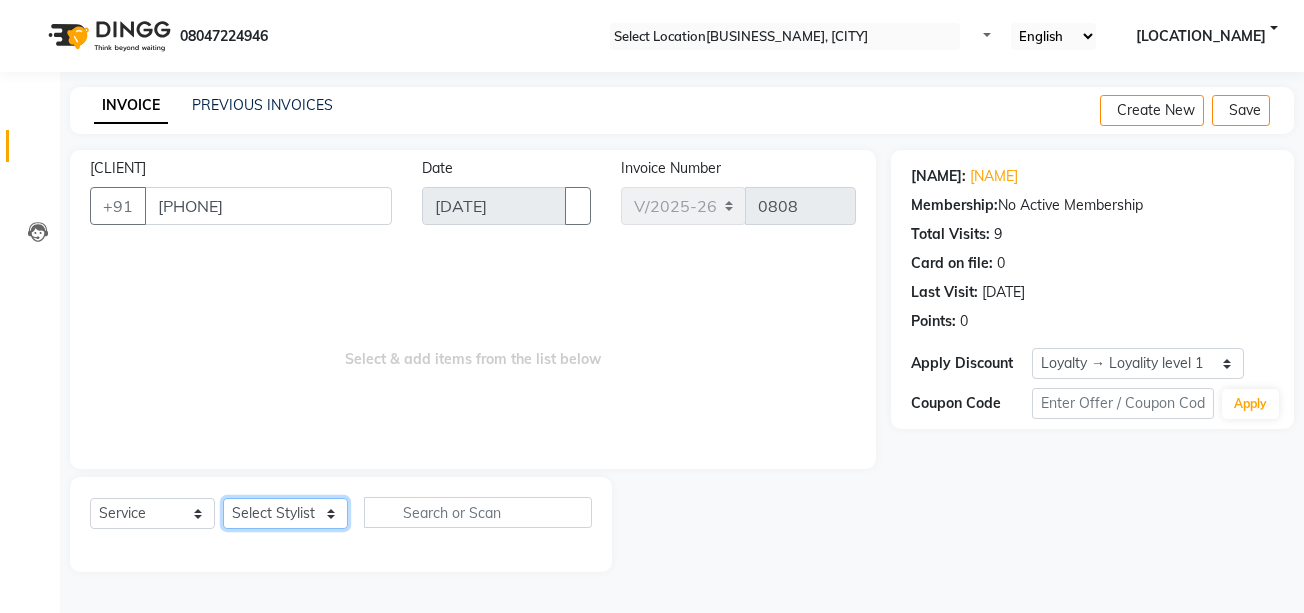 select on "[PHONE]" 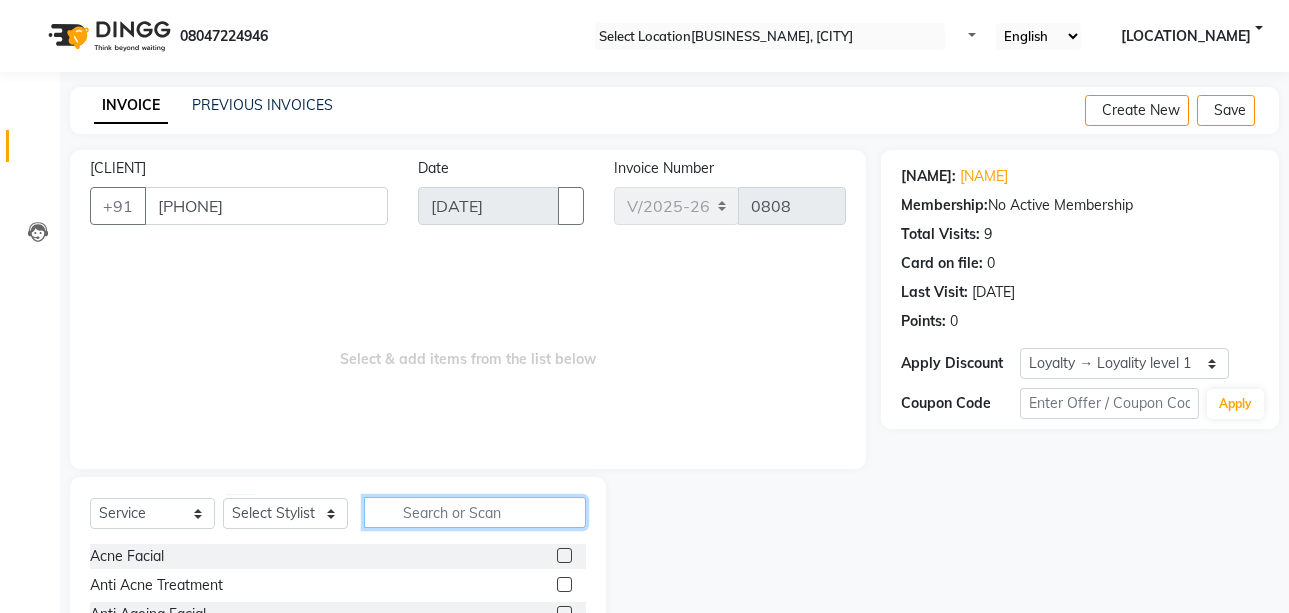click at bounding box center (475, 512) 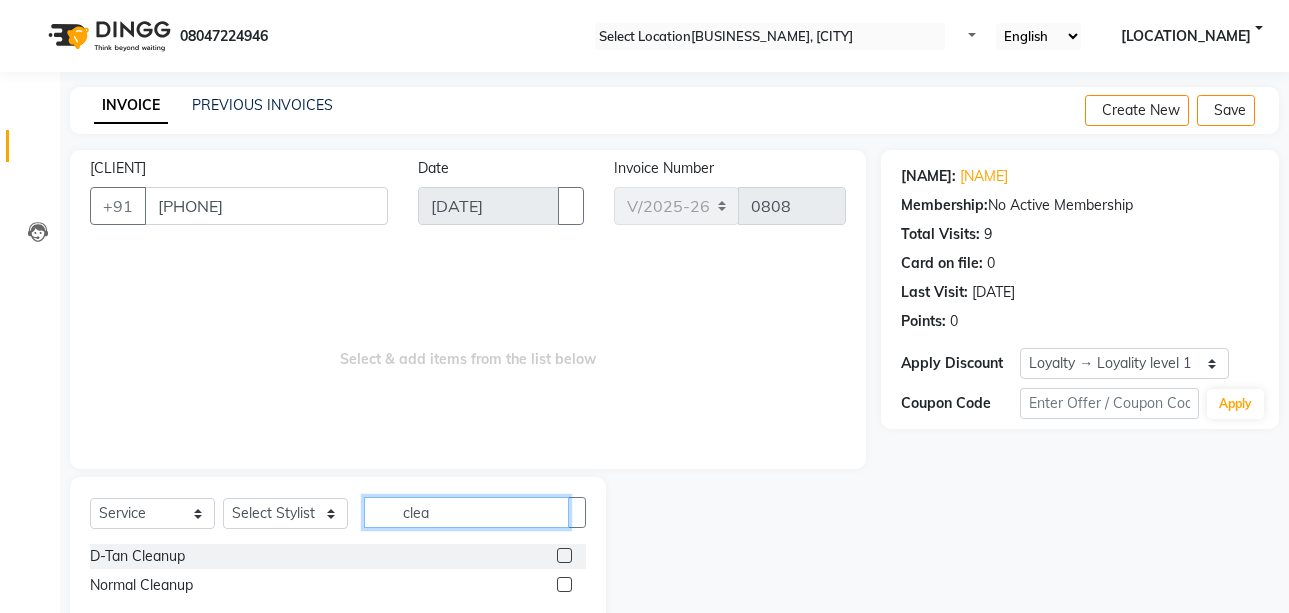 type on "clea" 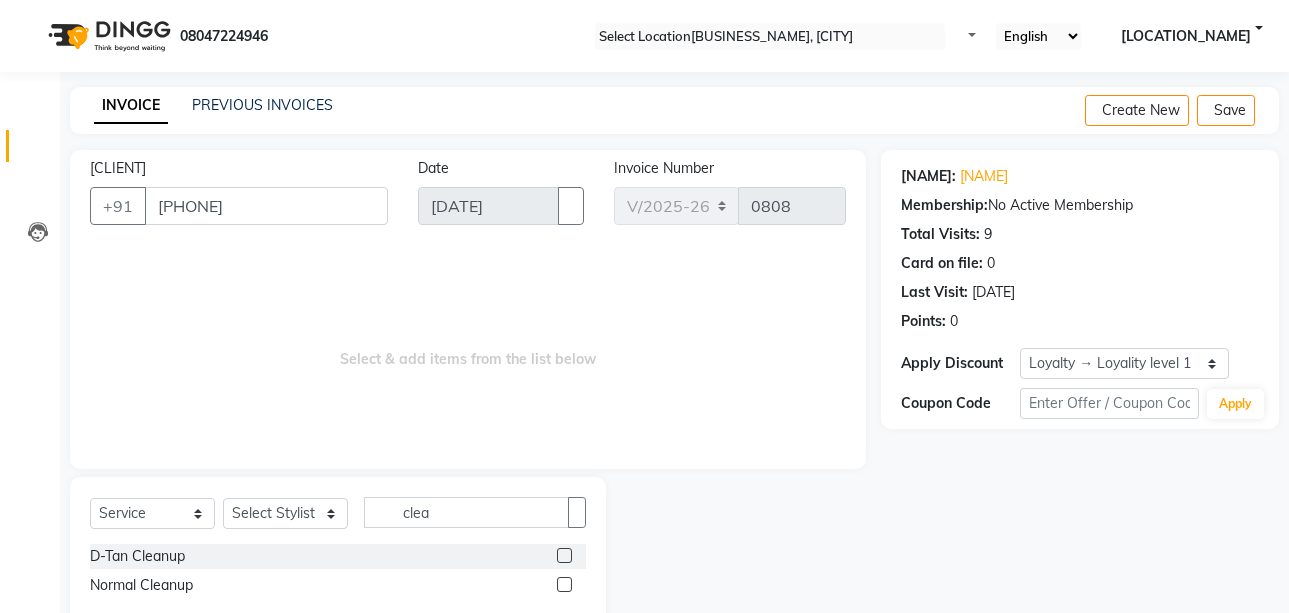 click at bounding box center (564, 555) 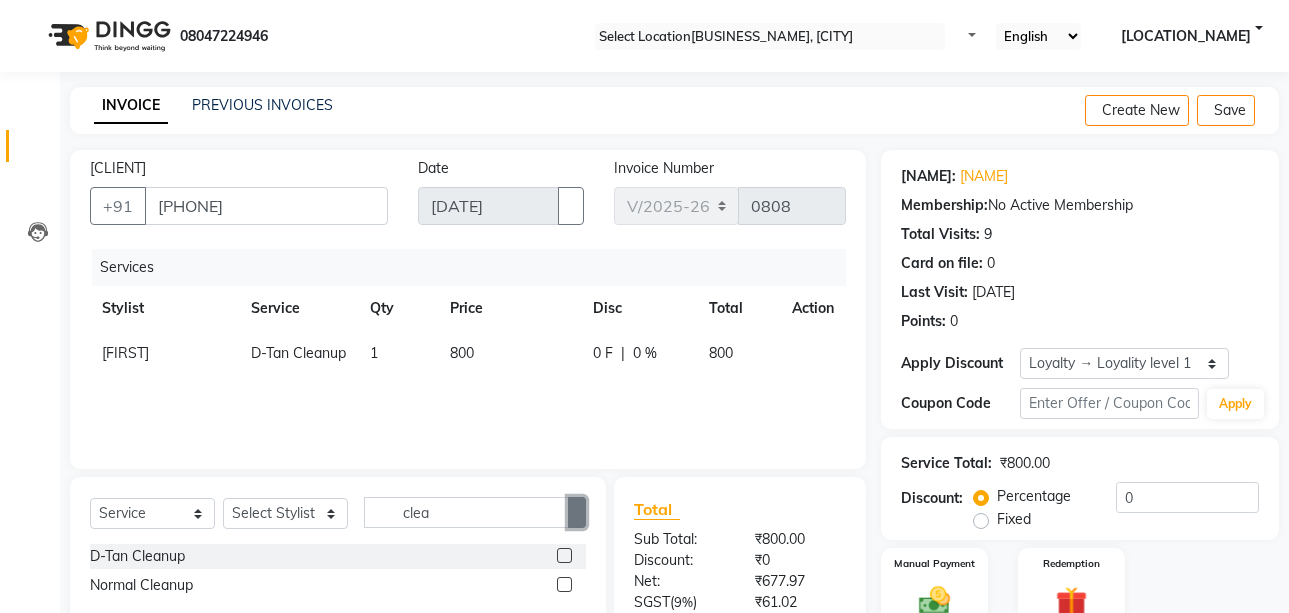 click at bounding box center [577, 512] 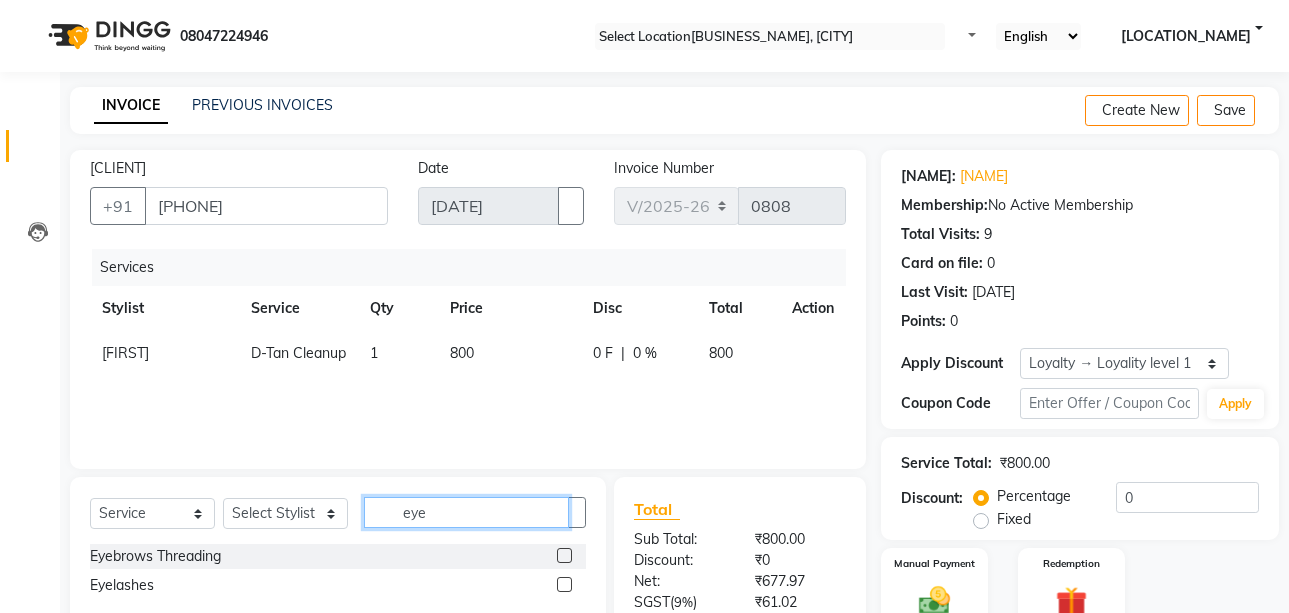type on "eye" 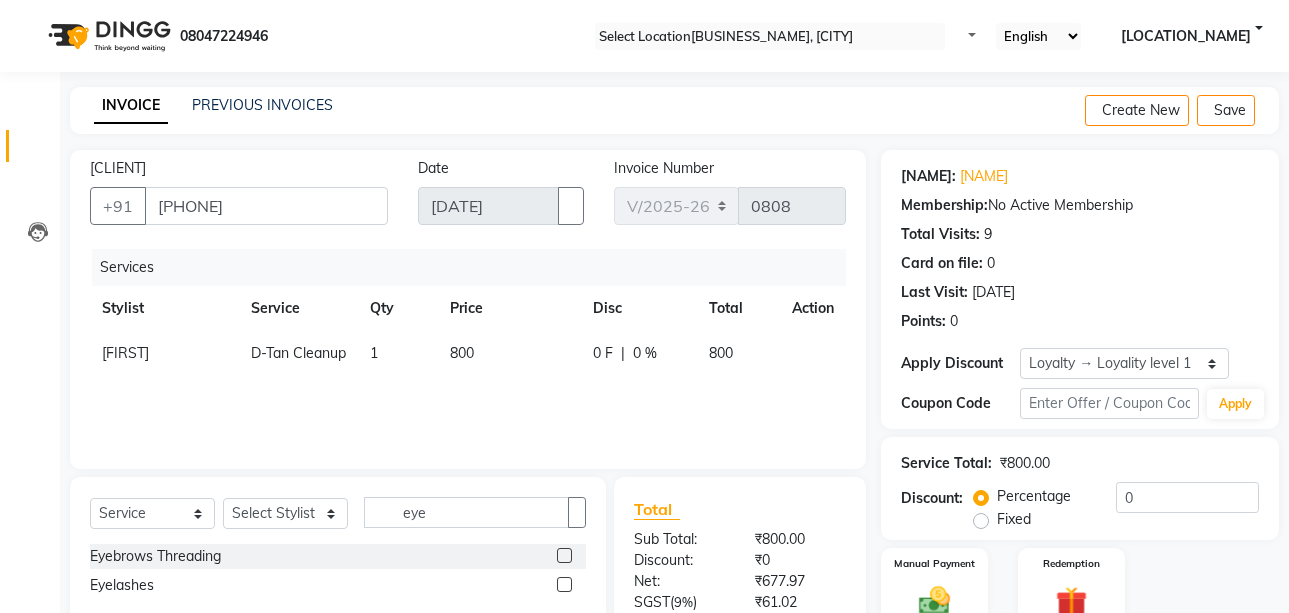 click at bounding box center (564, 555) 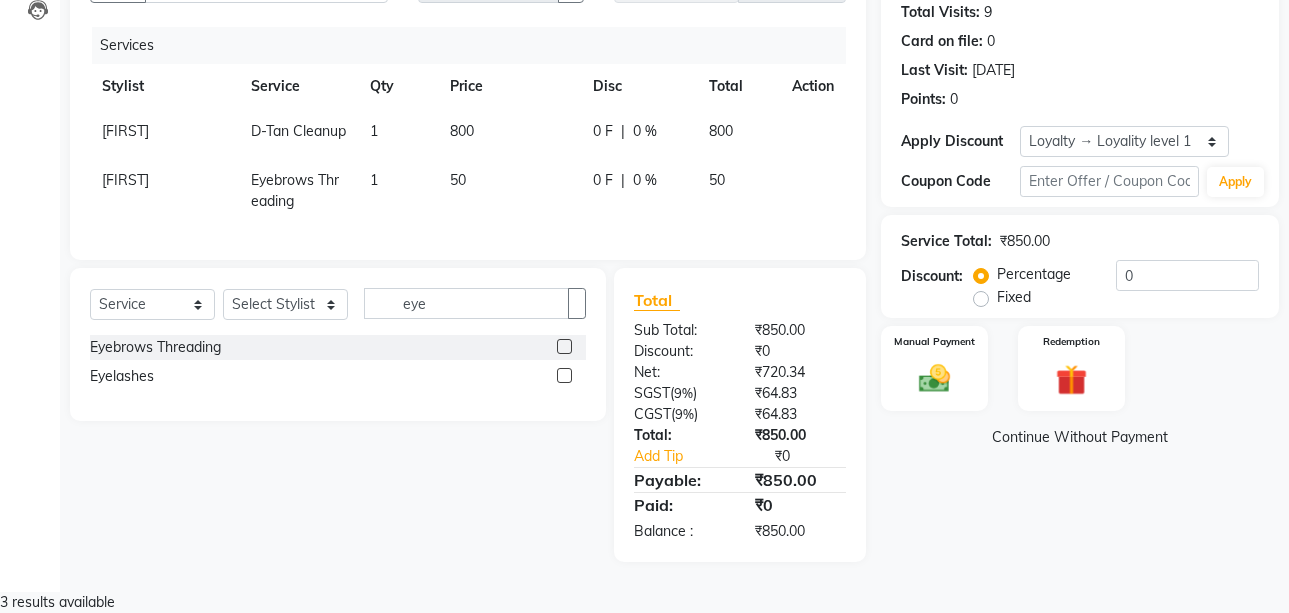 scroll, scrollTop: 232, scrollLeft: 0, axis: vertical 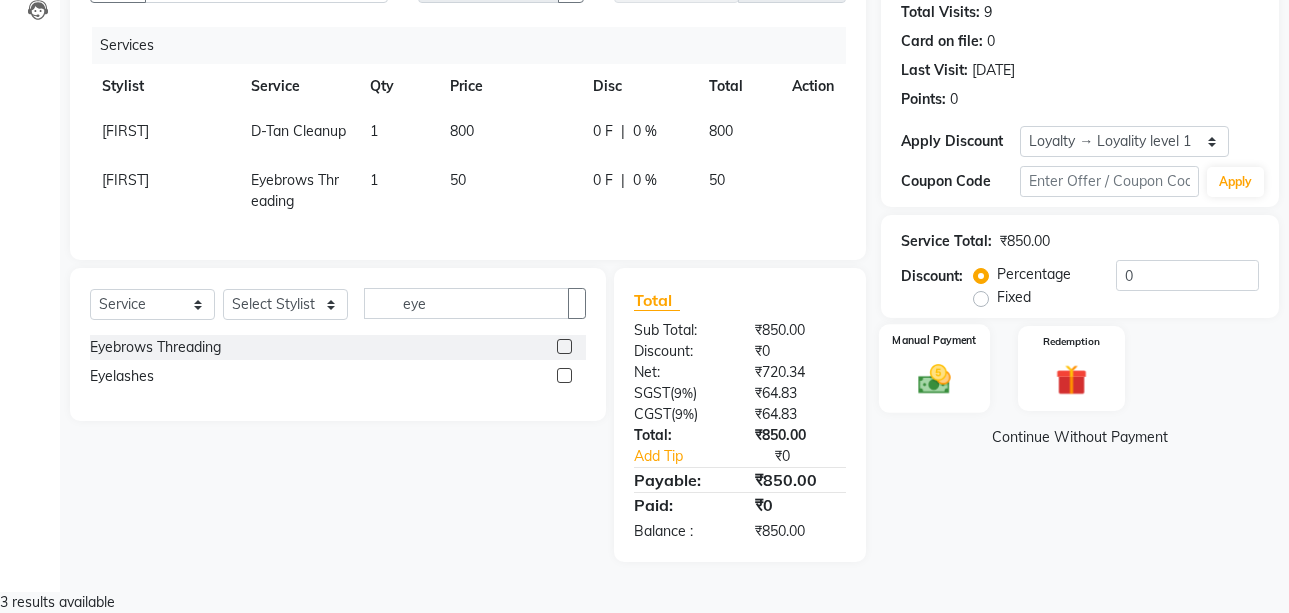 click on "Manual Payment" at bounding box center (934, 340) 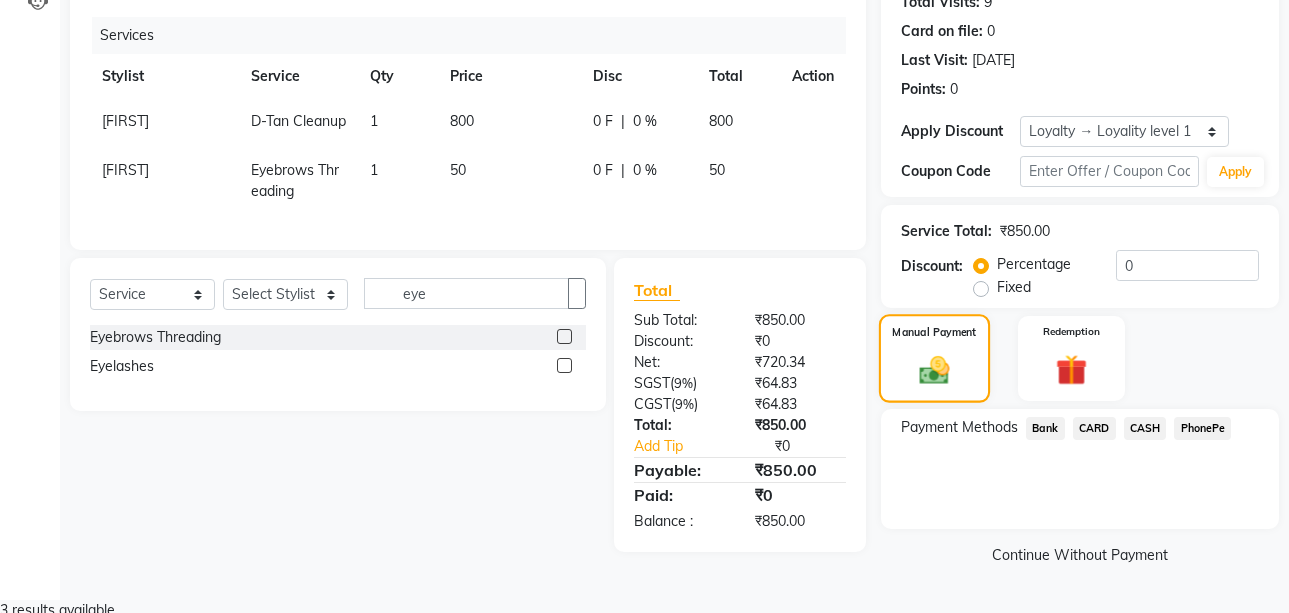 click on "Manual Payment" at bounding box center [934, 332] 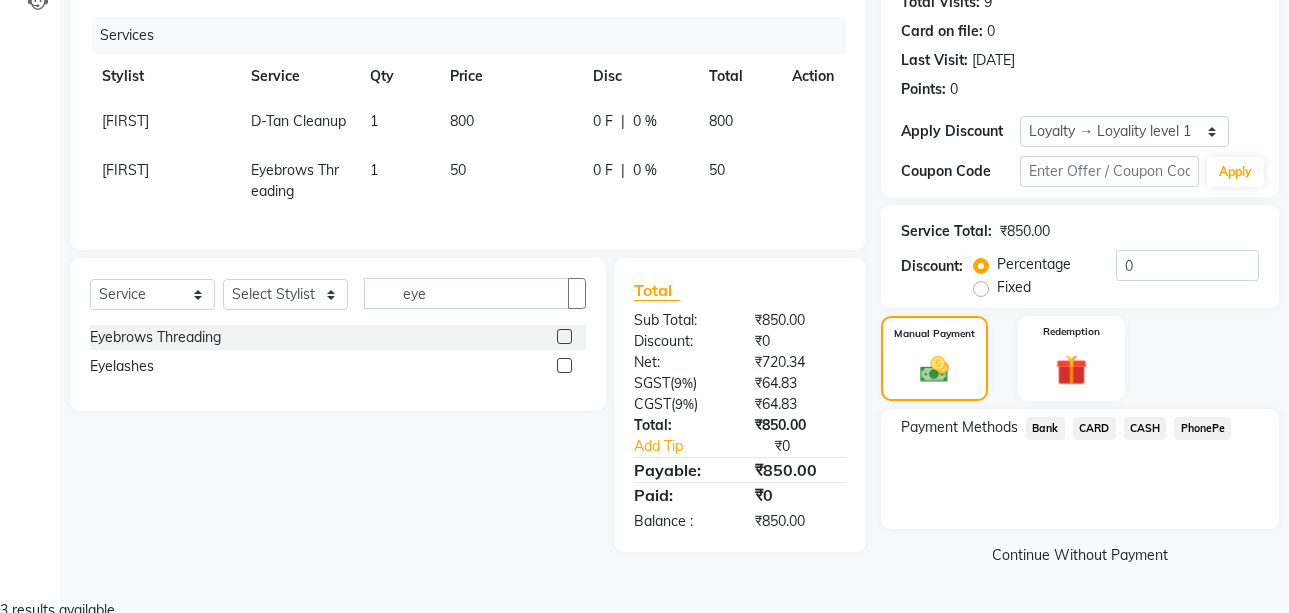 click on "CASH" at bounding box center [1045, 428] 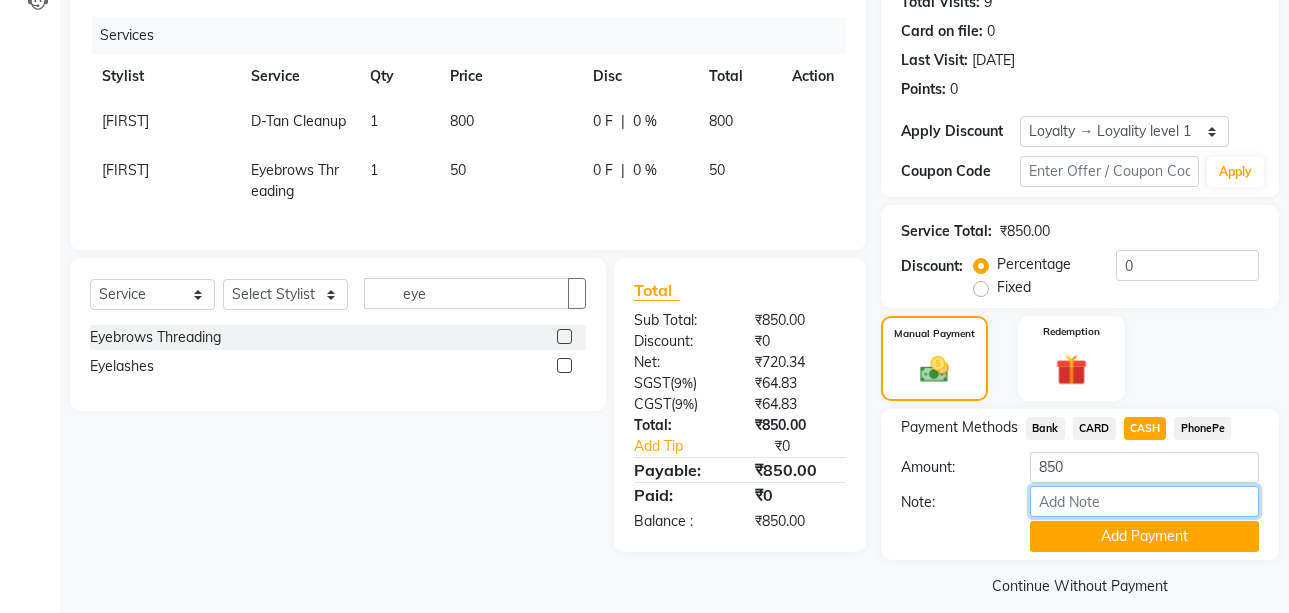 click on "Note:" at bounding box center (1144, 501) 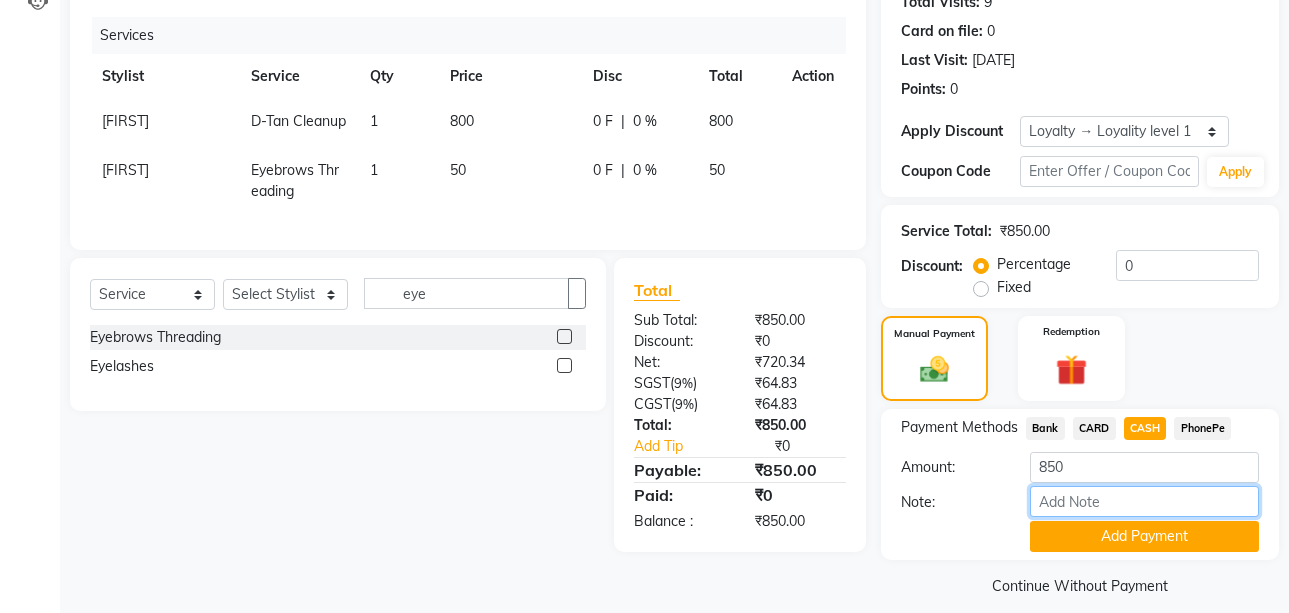 type on "[FIRST]" 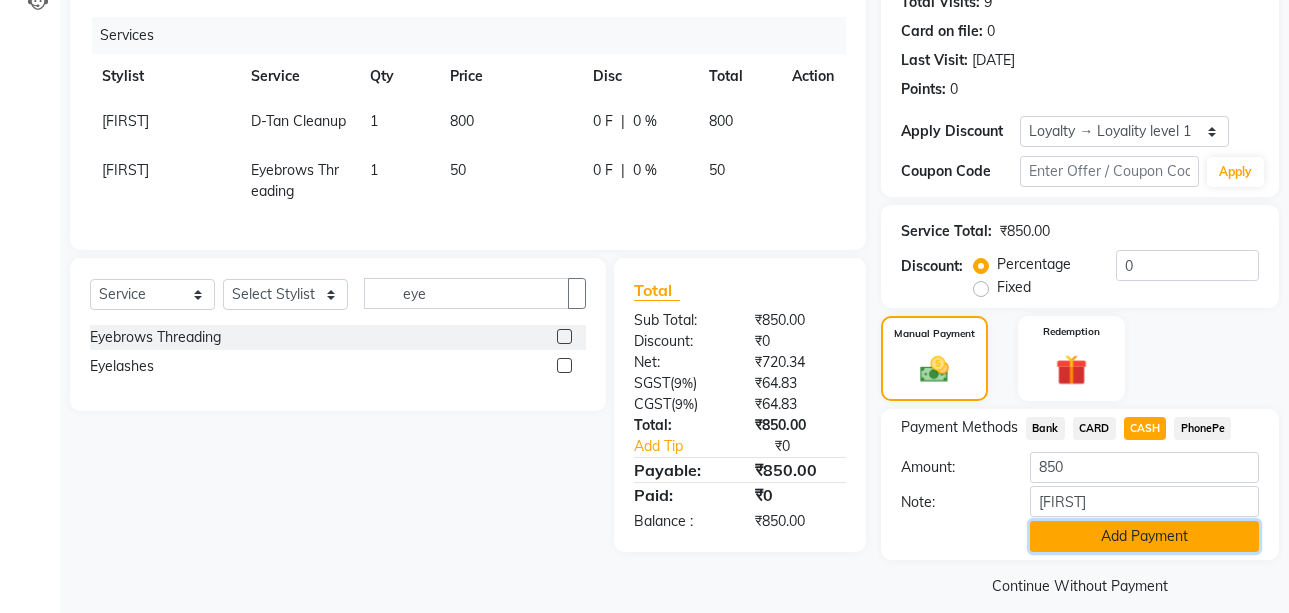 click on "Add Payment" at bounding box center (1144, 536) 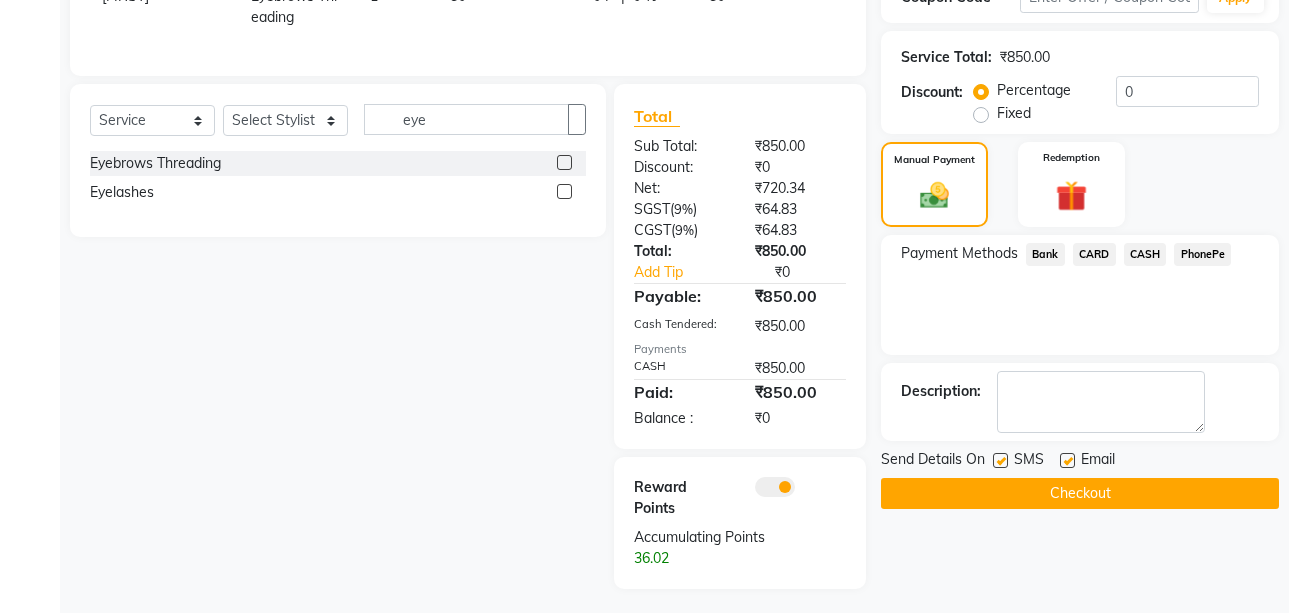 scroll, scrollTop: 464, scrollLeft: 0, axis: vertical 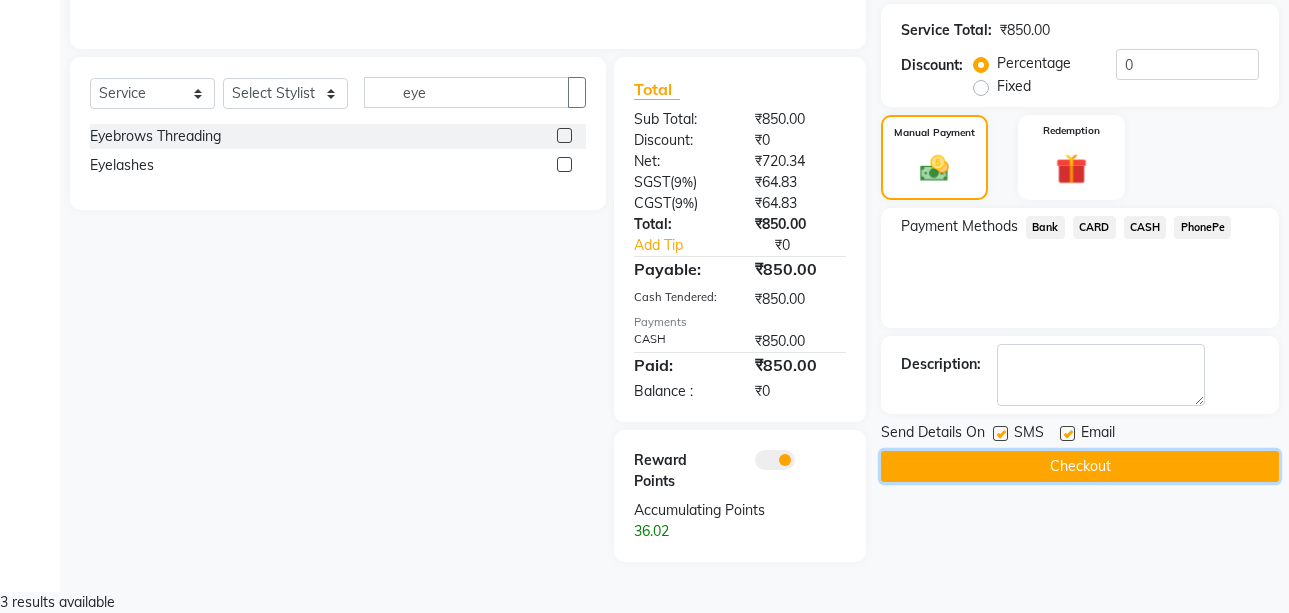 click on "Checkout" at bounding box center [1080, 466] 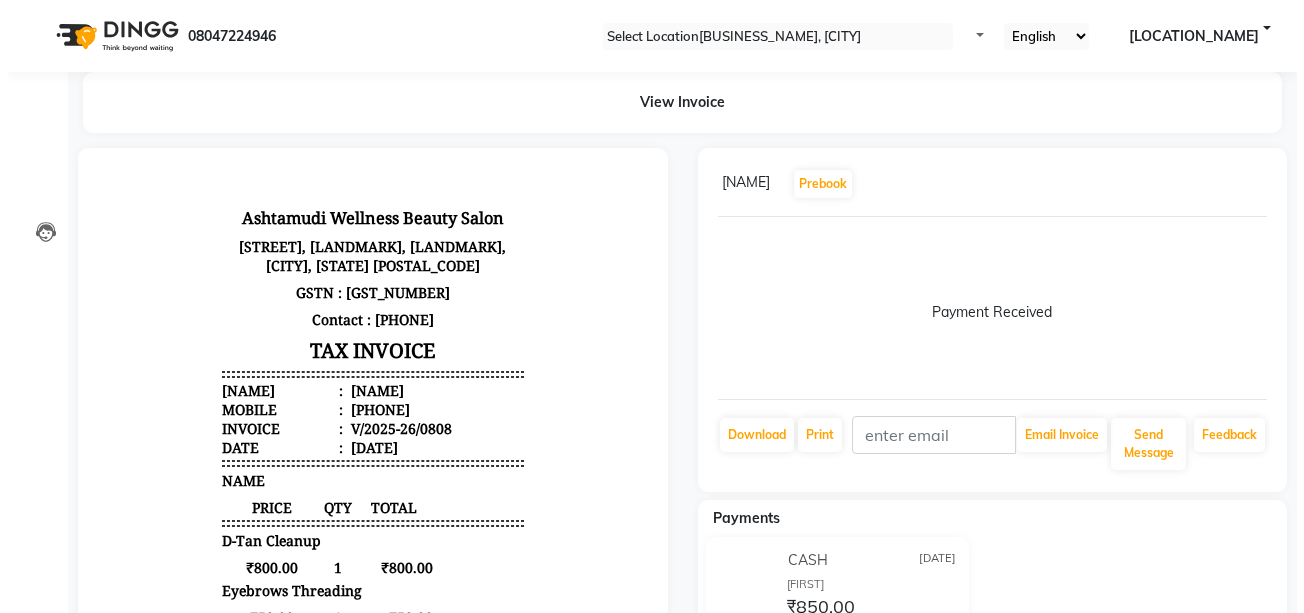 scroll, scrollTop: 0, scrollLeft: 0, axis: both 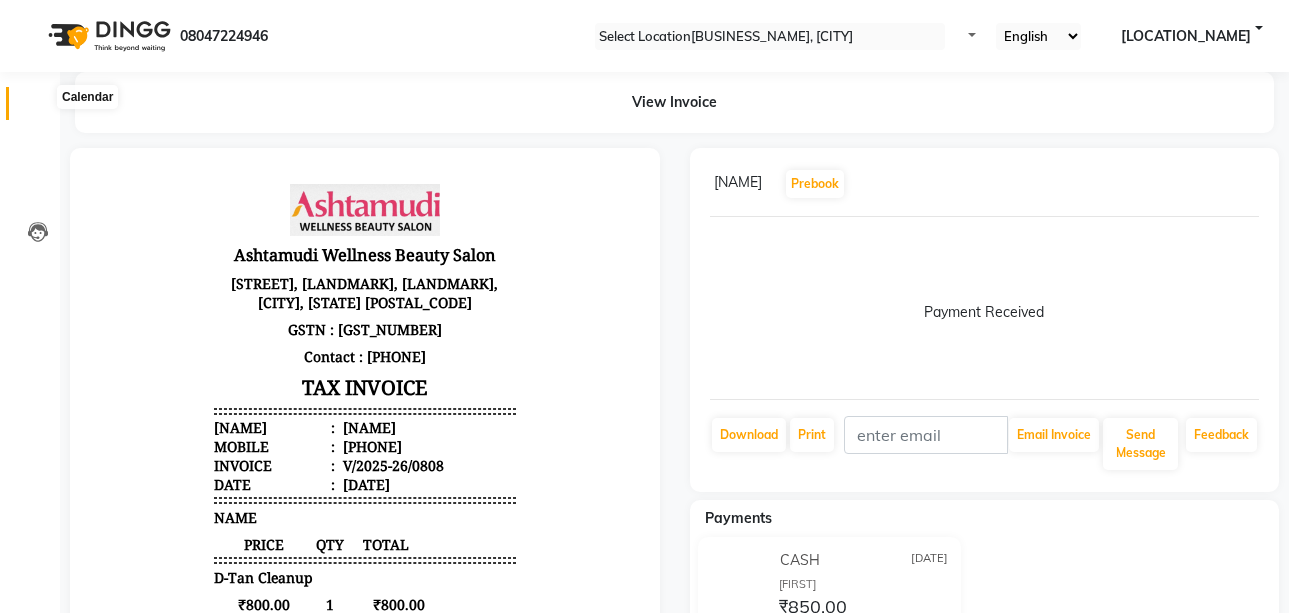 click at bounding box center [38, 108] 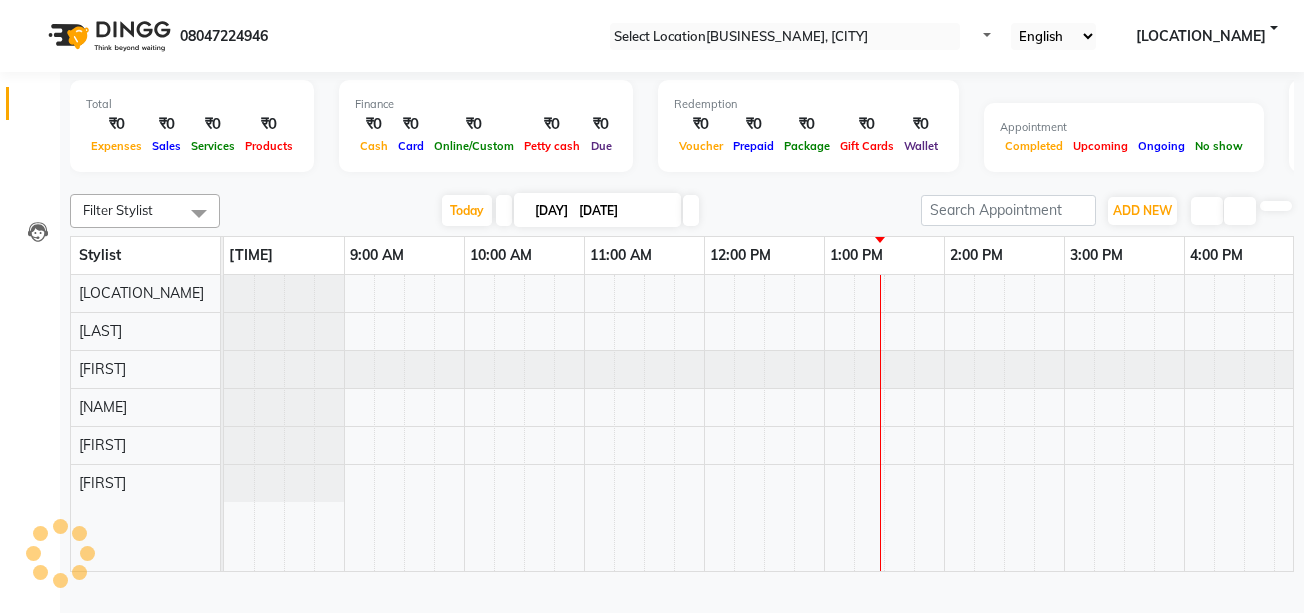 scroll, scrollTop: 0, scrollLeft: 0, axis: both 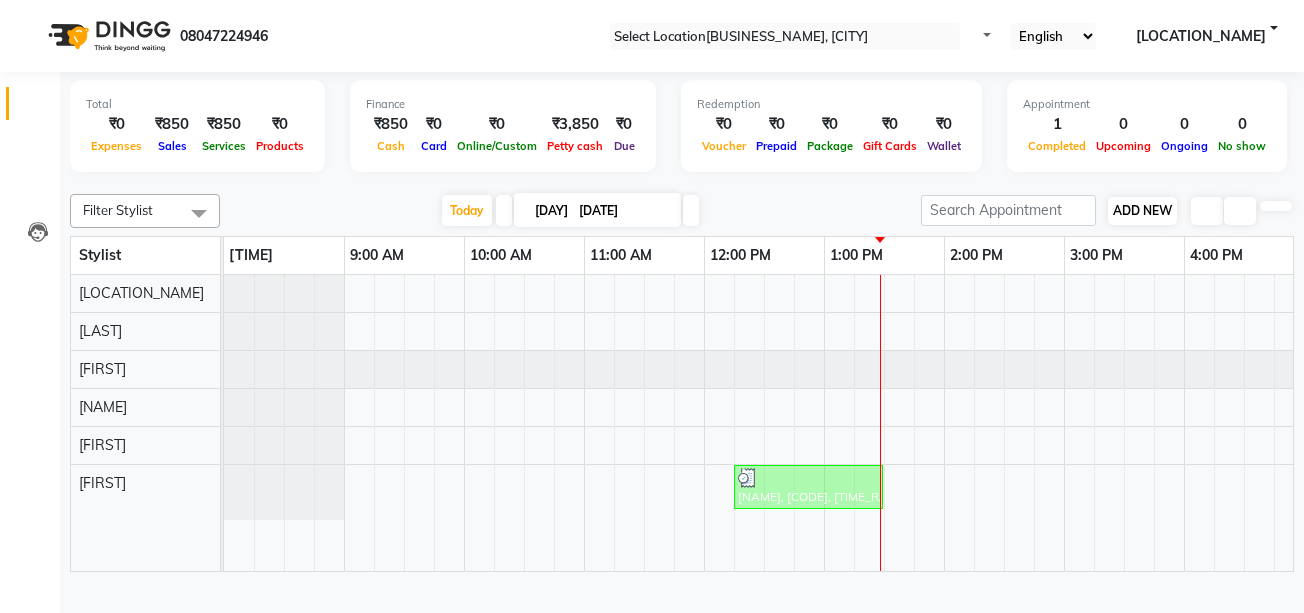 click on "ADD NEW Toggle Dropdown" at bounding box center [1142, 211] 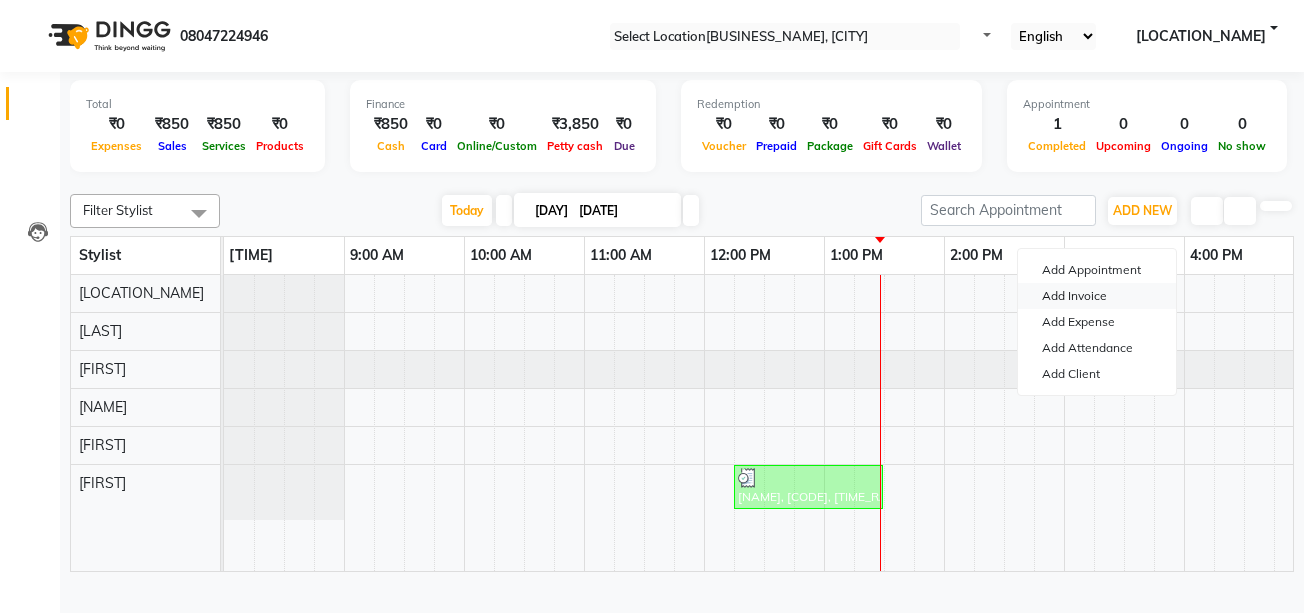 click on "Add Invoice" at bounding box center (1097, 296) 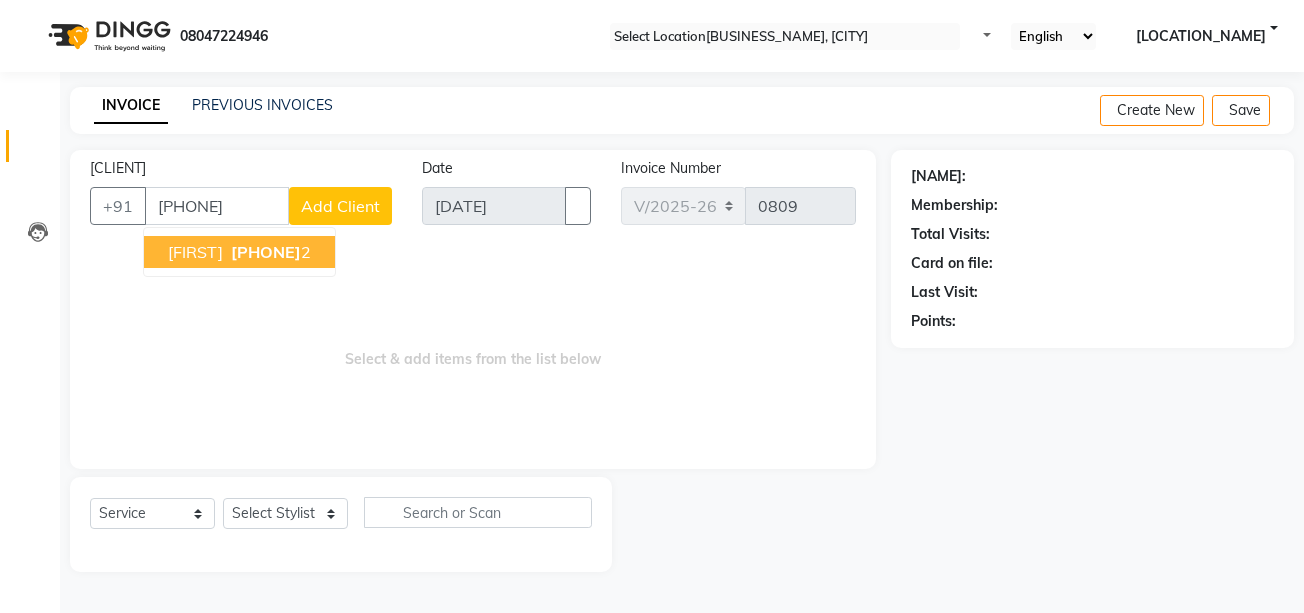type on "[PHONE]" 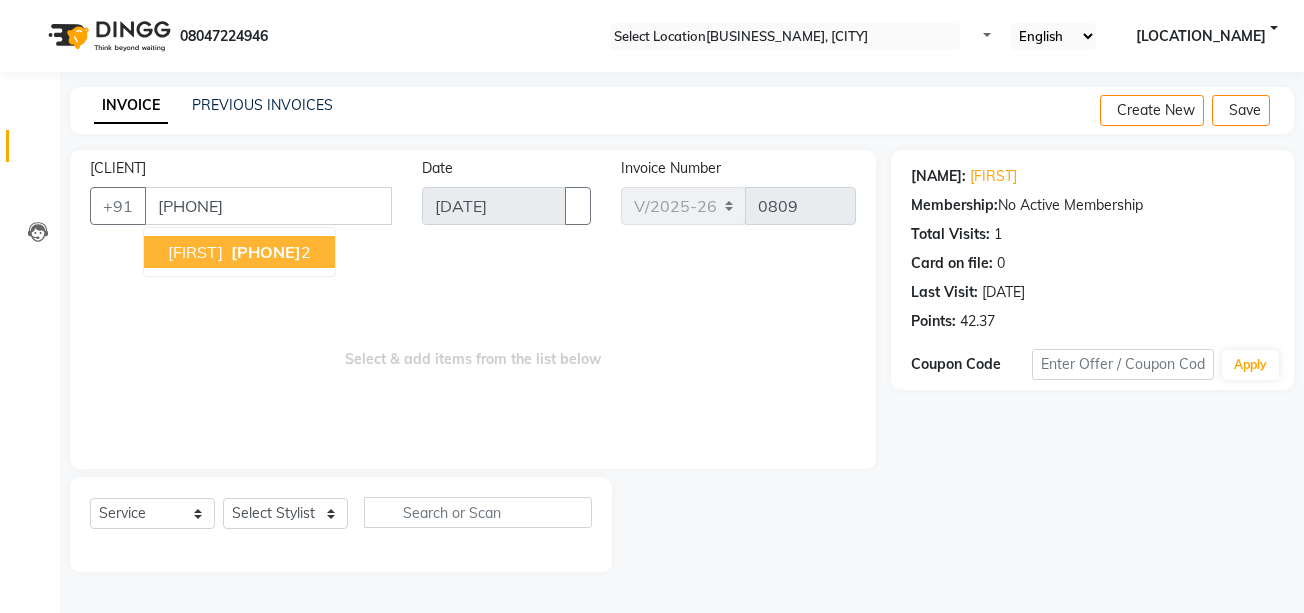 click on "[PHONE]" at bounding box center (266, 252) 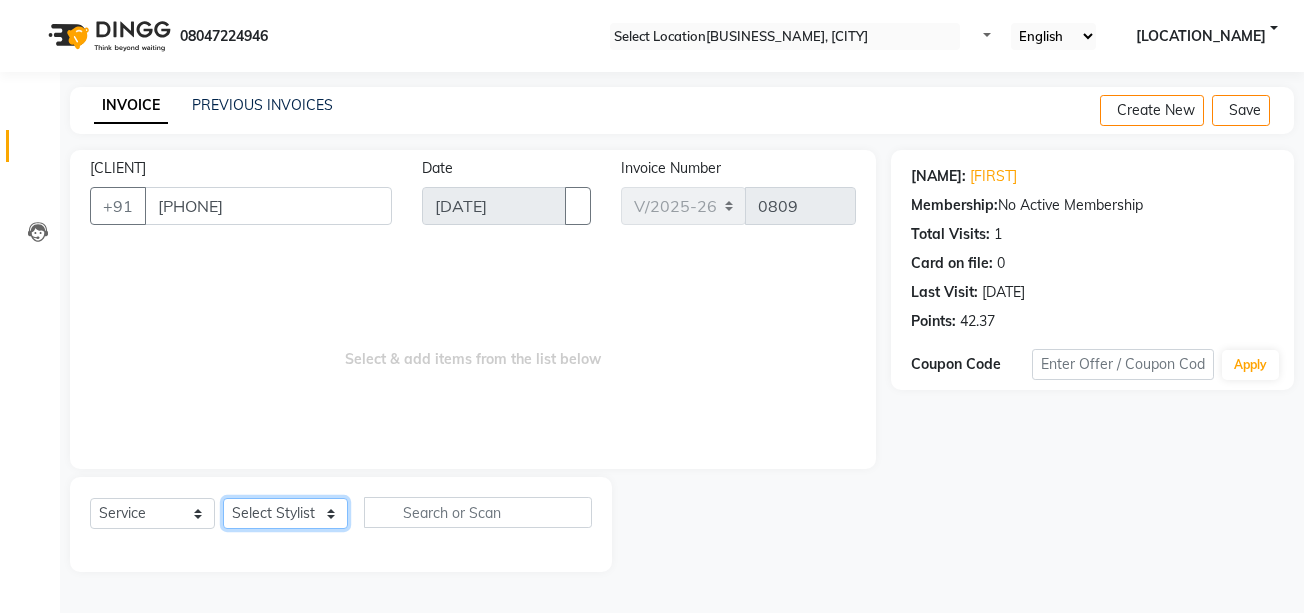 click on "Select Stylist ALLEPPEY ASHTAMUDI [FIRST] [FIRST] [FIRST] [FIRST] [FIRST]" at bounding box center (285, 513) 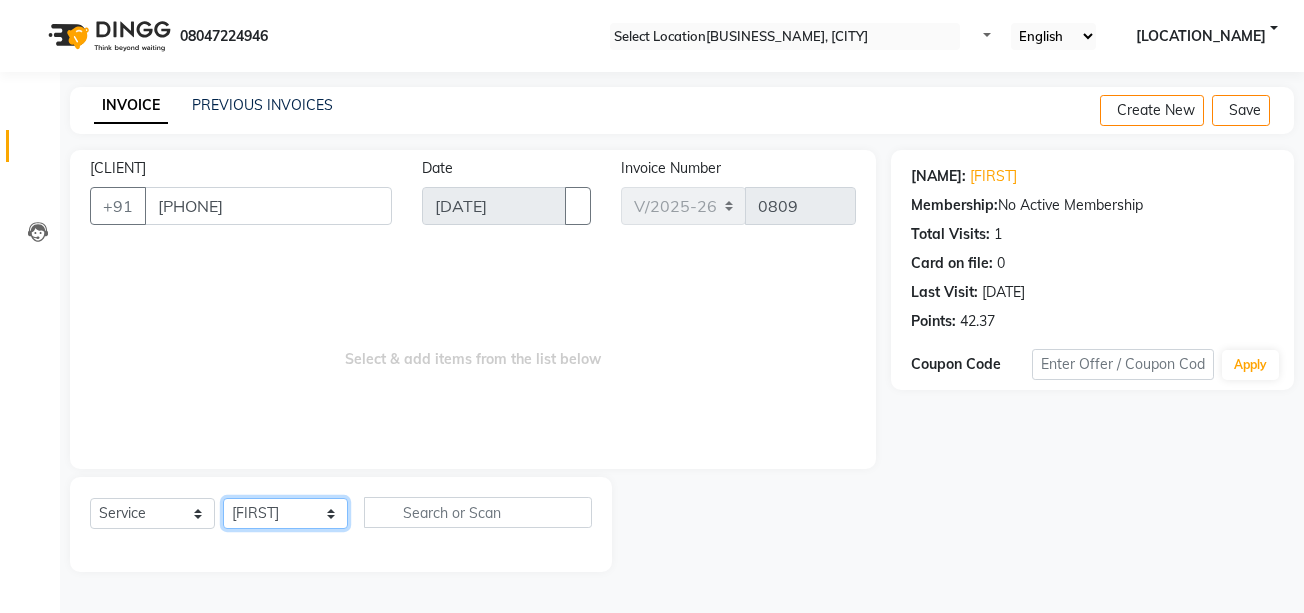 click on "Select Stylist ALLEPPEY ASHTAMUDI [FIRST] [FIRST] [FIRST] [FIRST] [FIRST]" at bounding box center [285, 513] 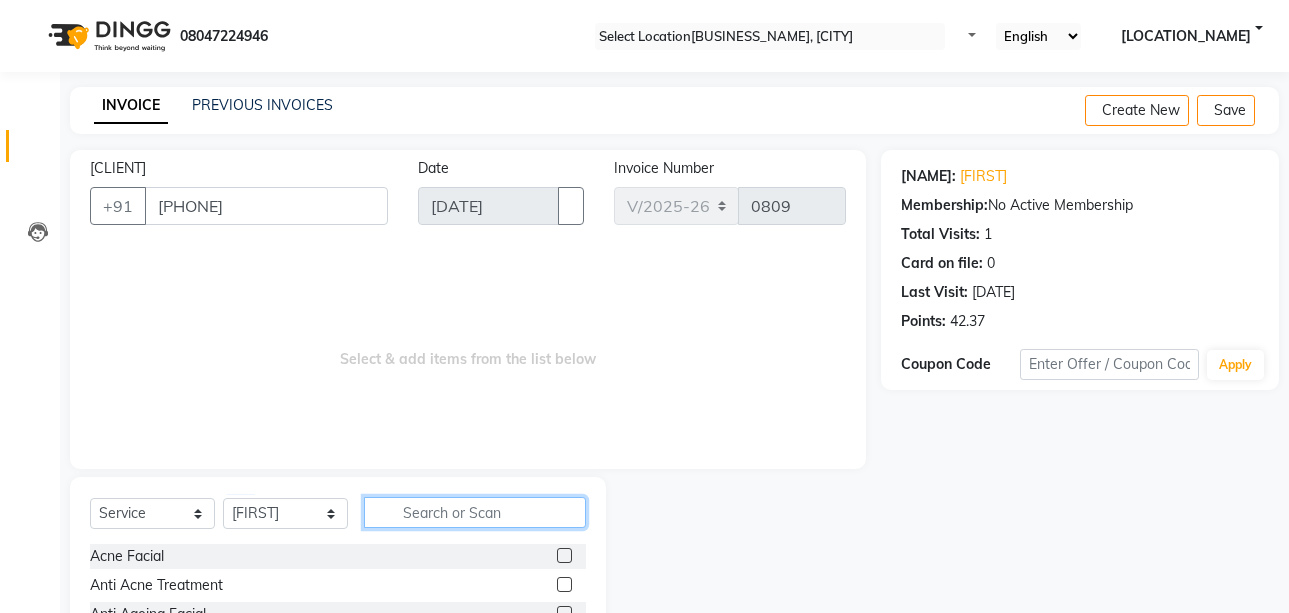 click at bounding box center (475, 512) 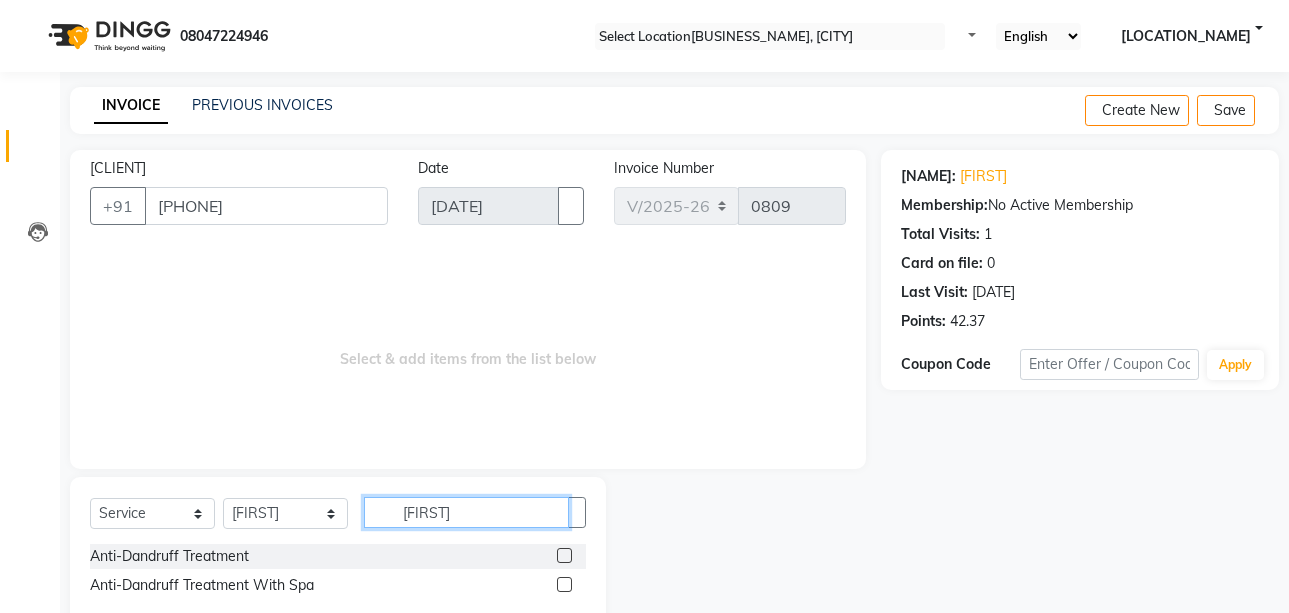 type on "[FIRST]" 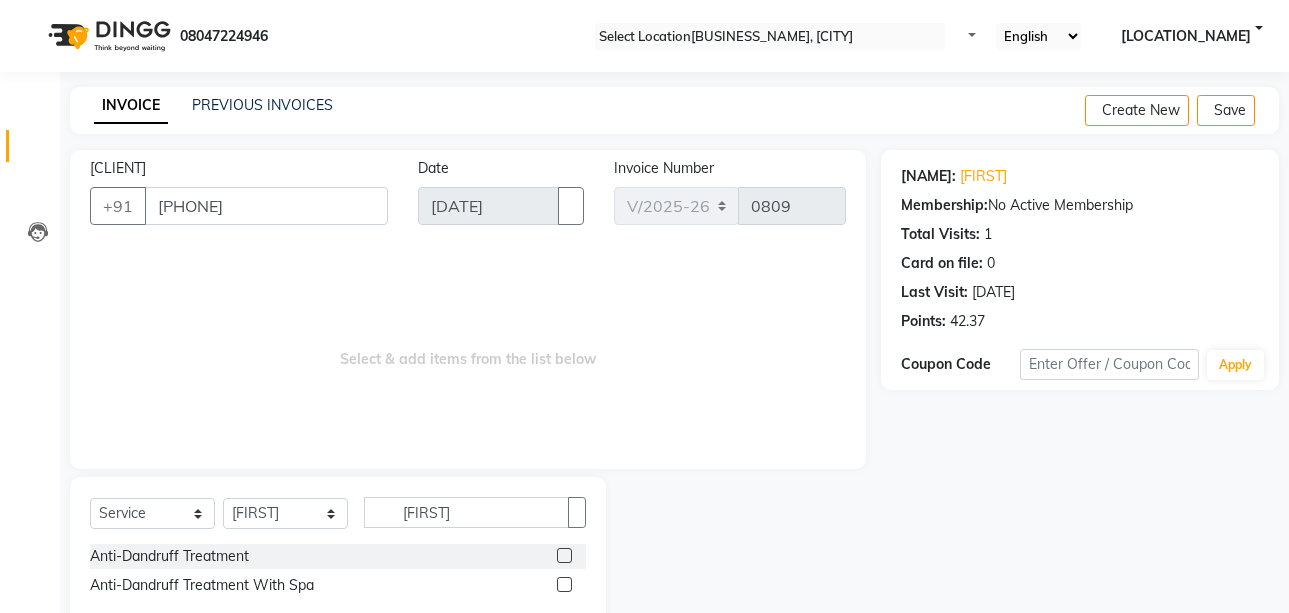 click at bounding box center [564, 584] 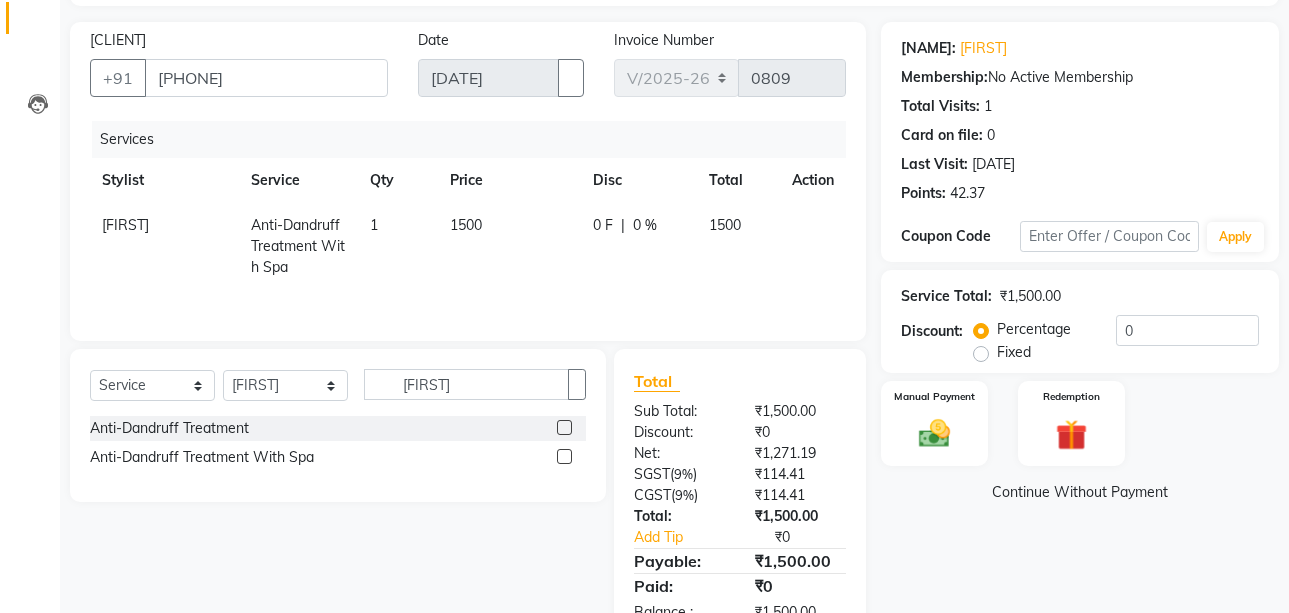 scroll, scrollTop: 187, scrollLeft: 0, axis: vertical 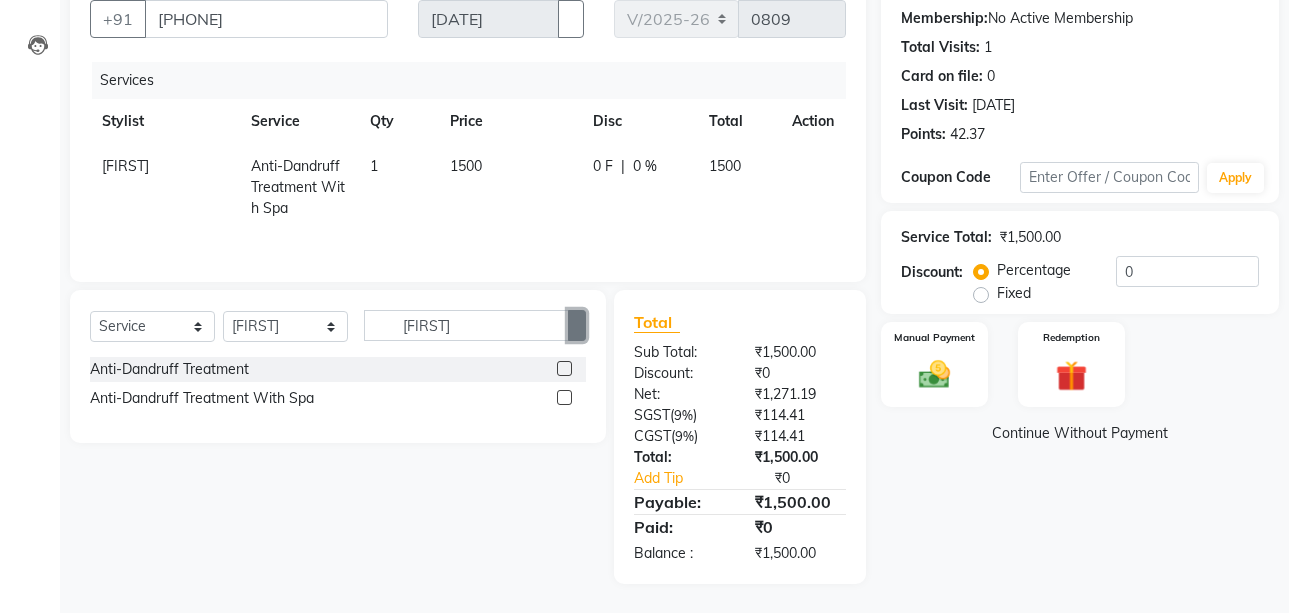 click at bounding box center [577, 326] 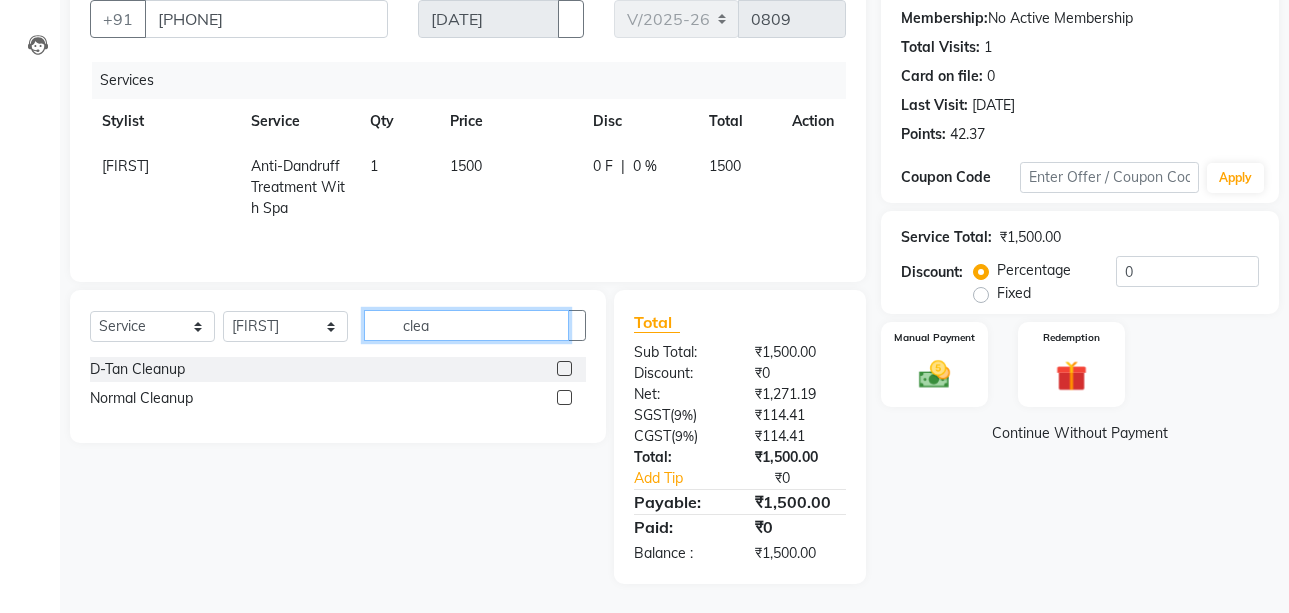 type on "clea" 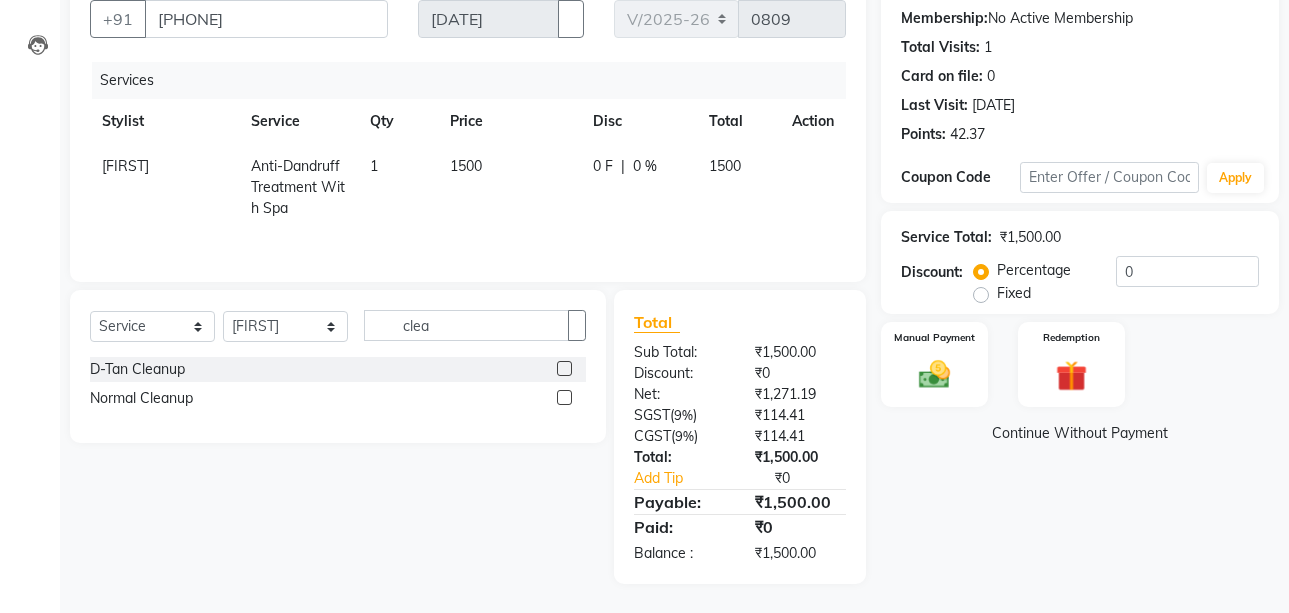 click at bounding box center [564, 368] 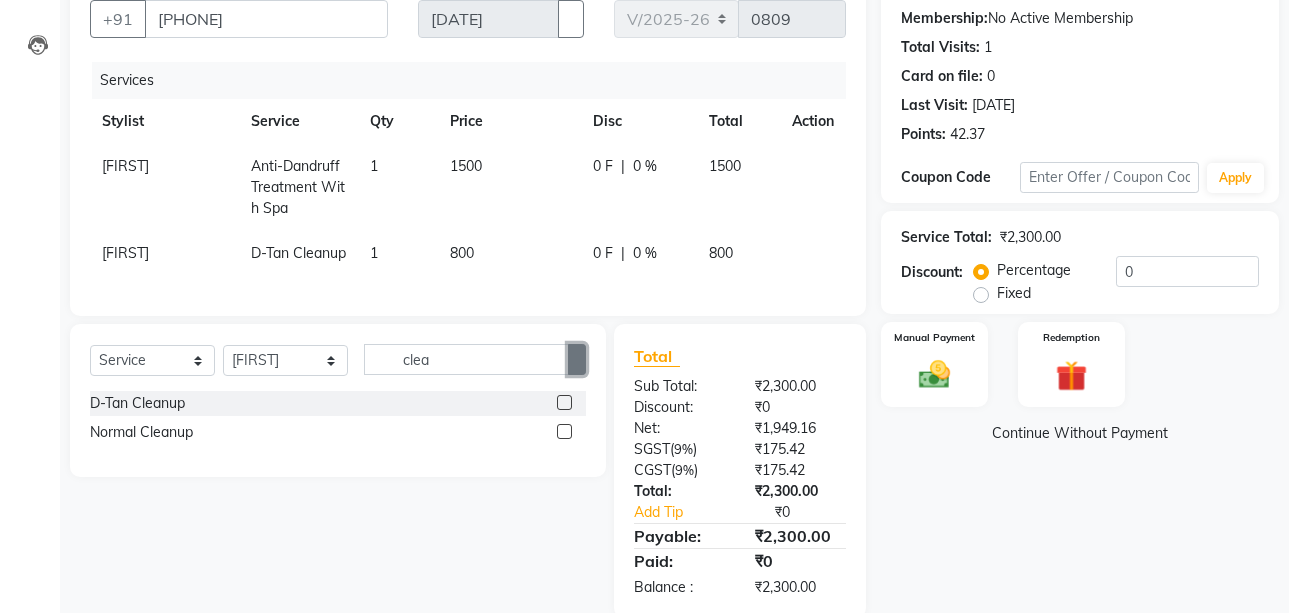 click at bounding box center (577, 360) 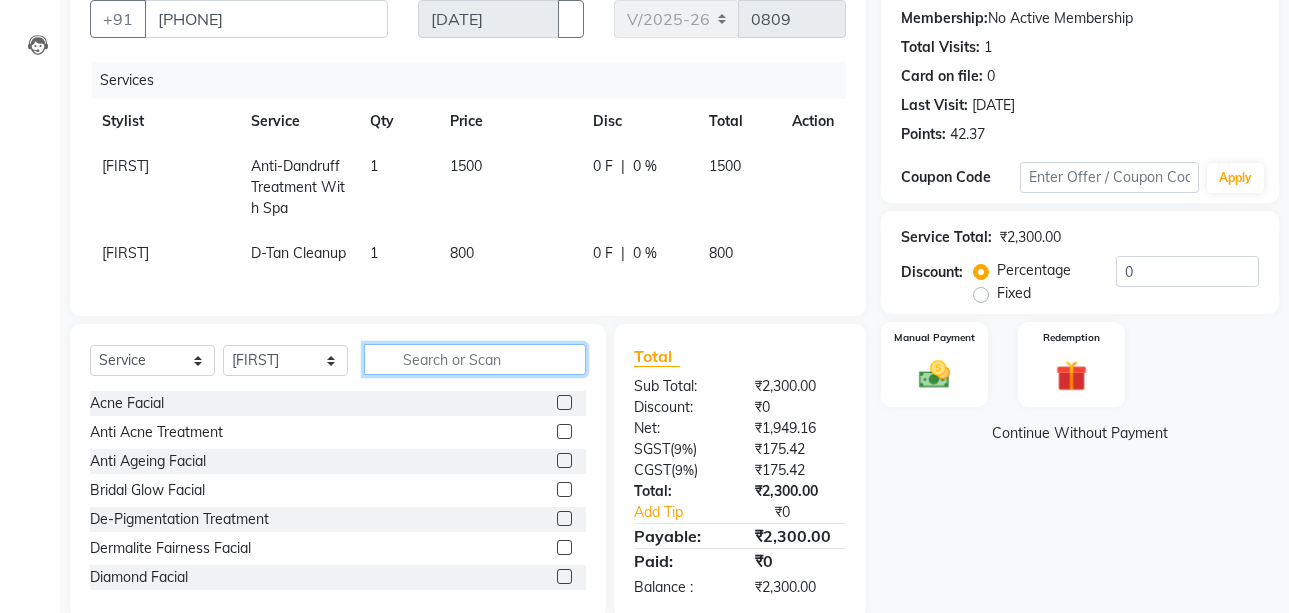 click at bounding box center [475, 359] 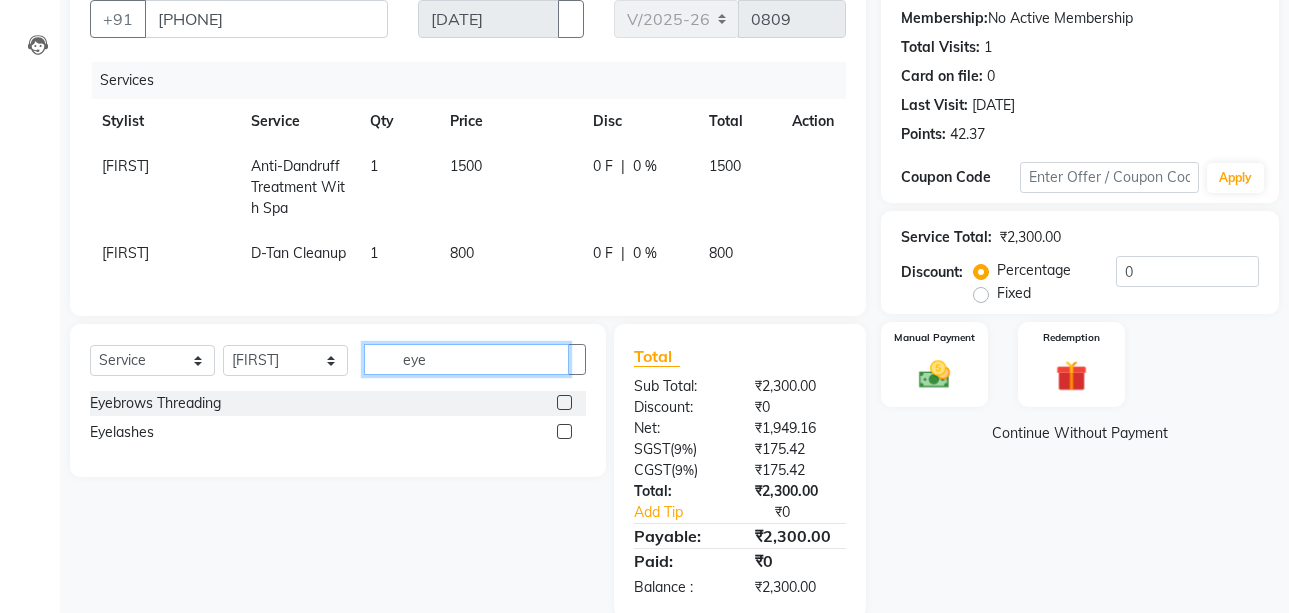 type on "eye" 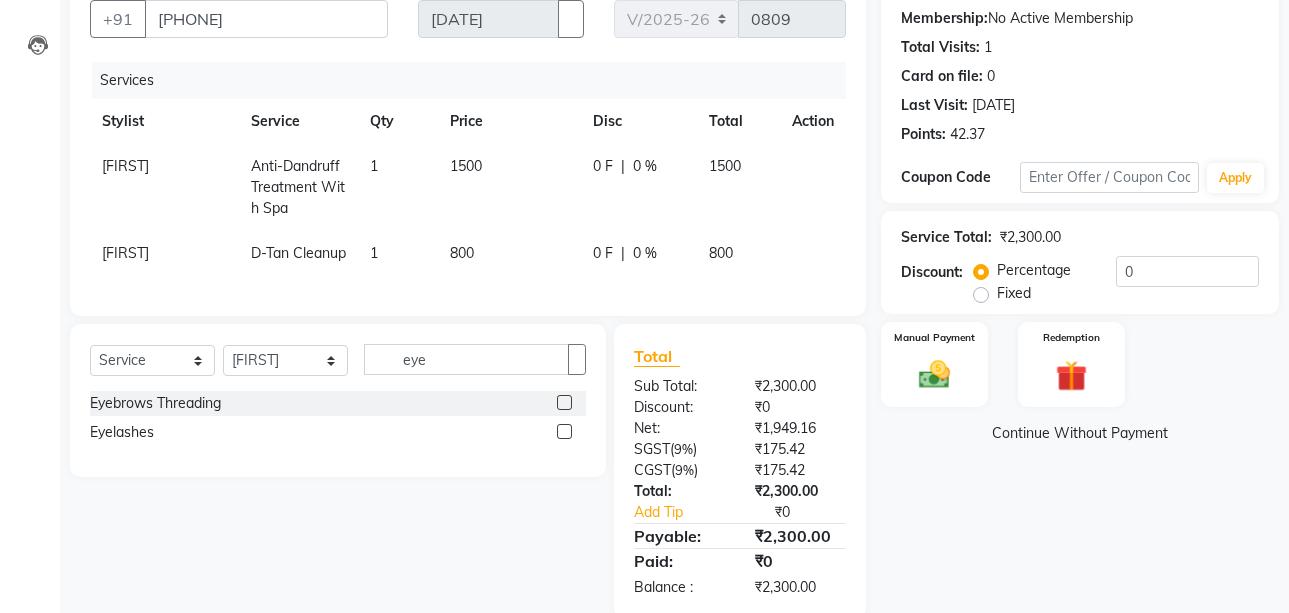 click at bounding box center (564, 402) 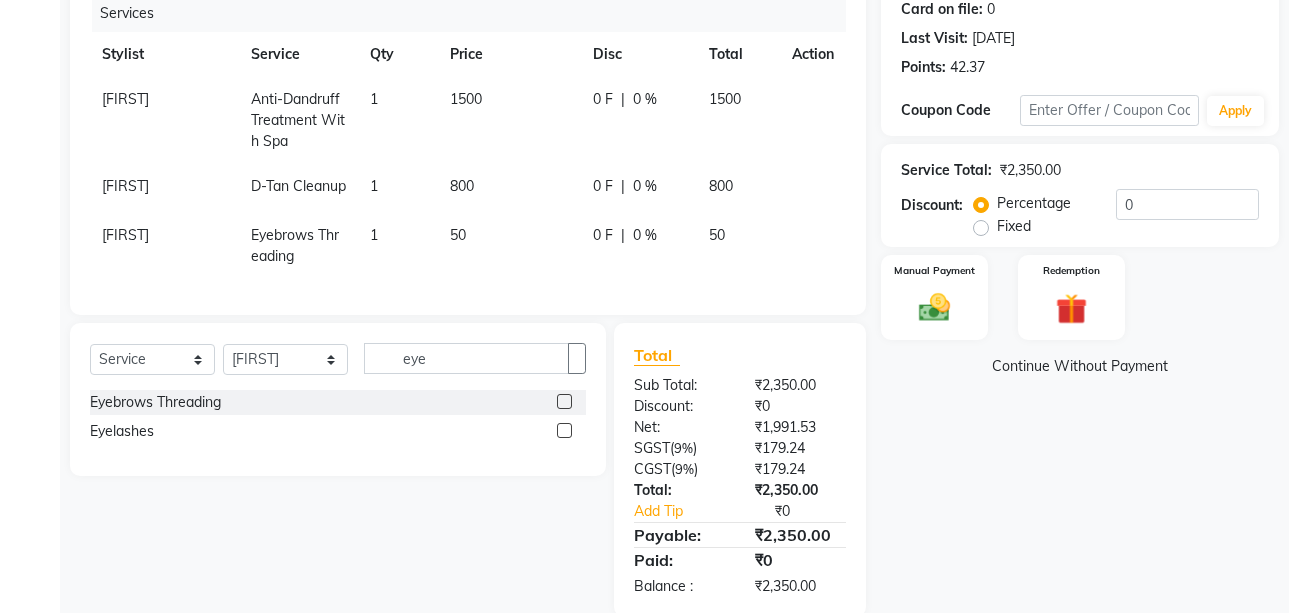 scroll, scrollTop: 219, scrollLeft: 0, axis: vertical 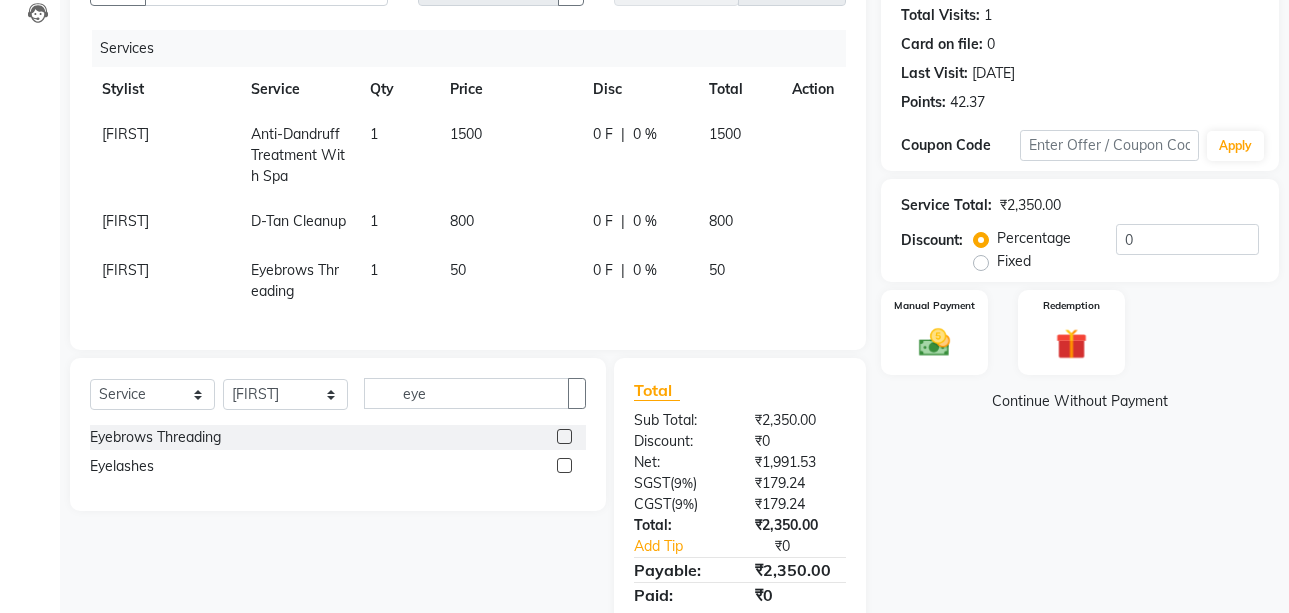 click at bounding box center (800, 136) 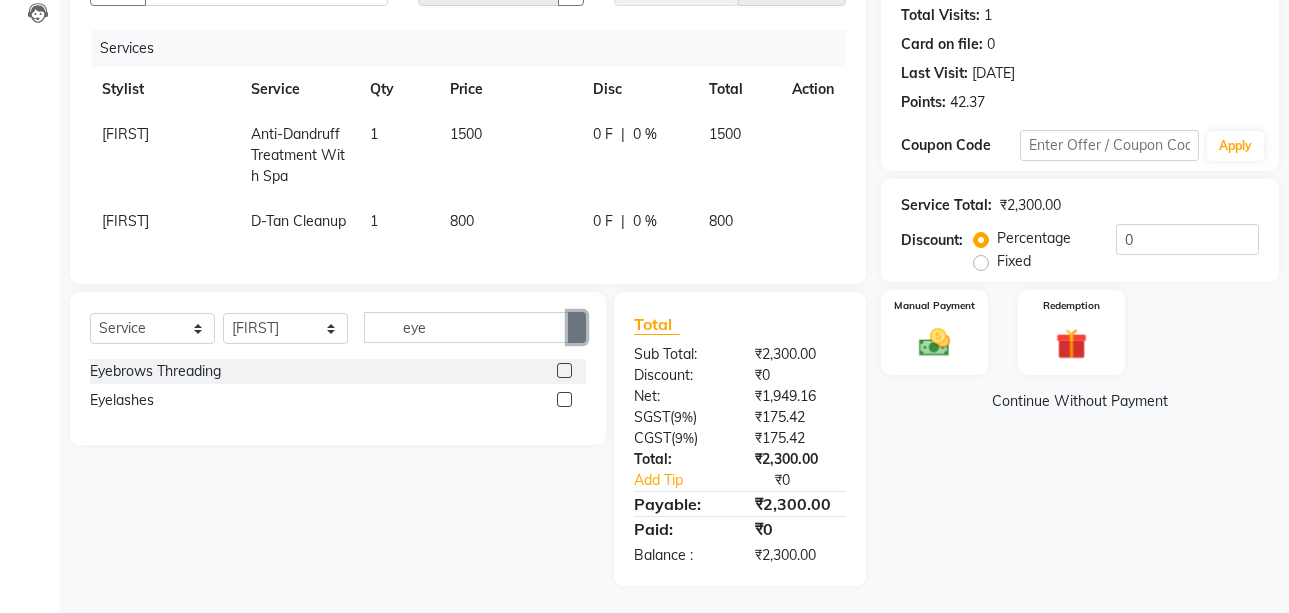click at bounding box center (577, 327) 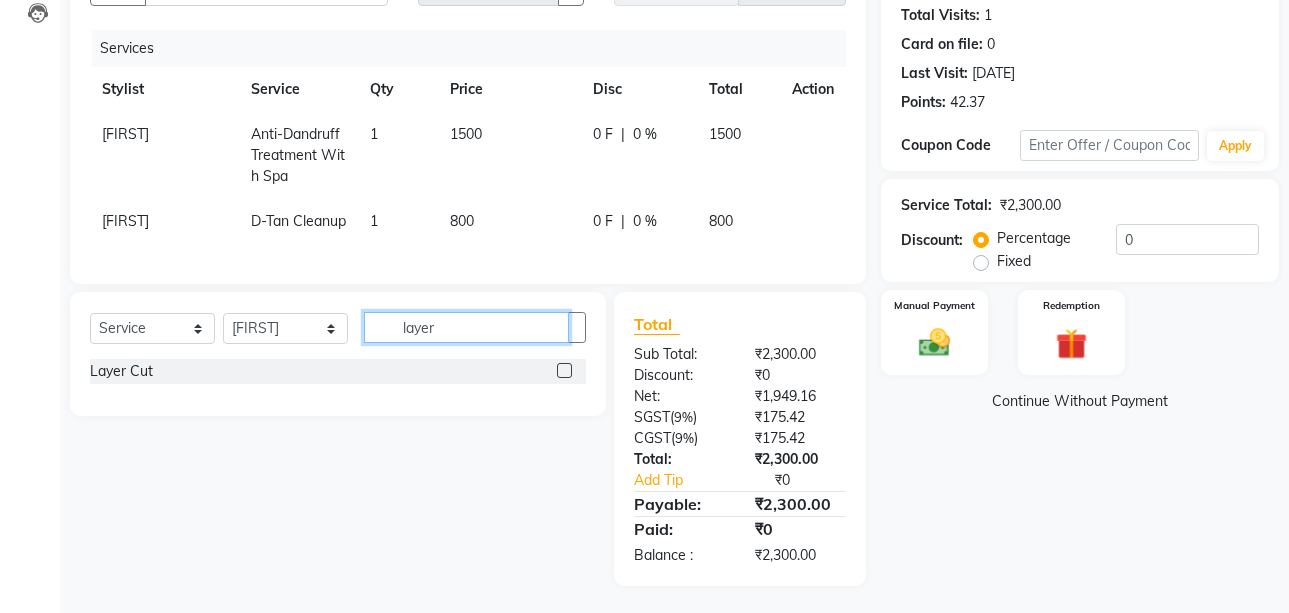 type on "layer" 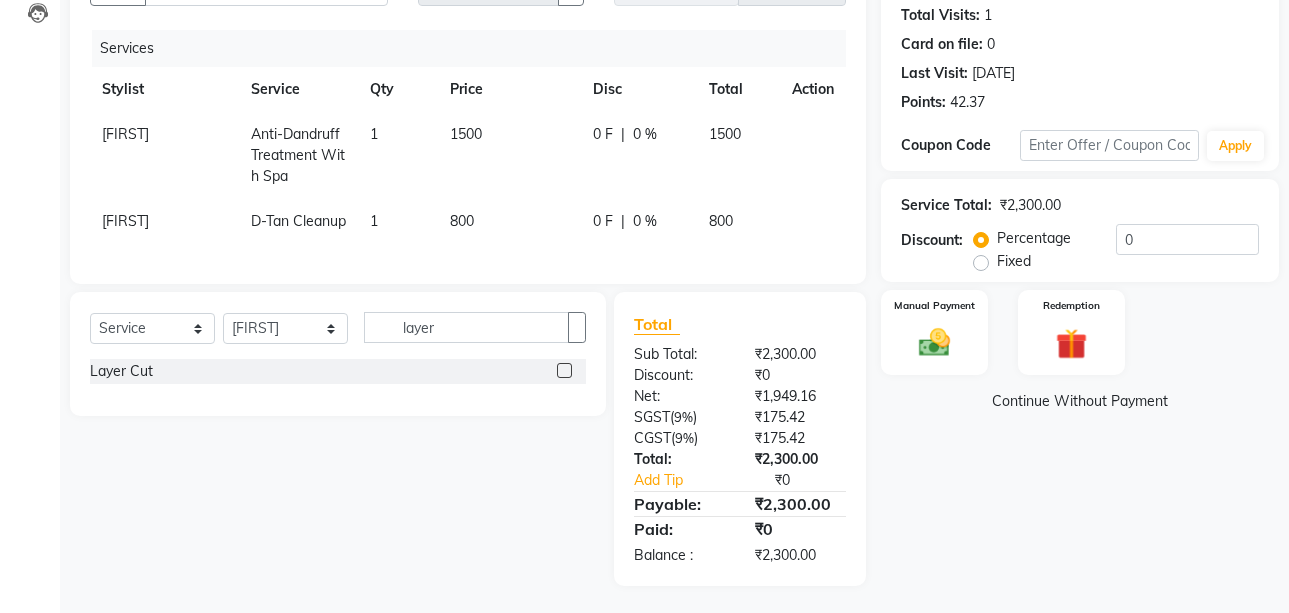 click at bounding box center [564, 370] 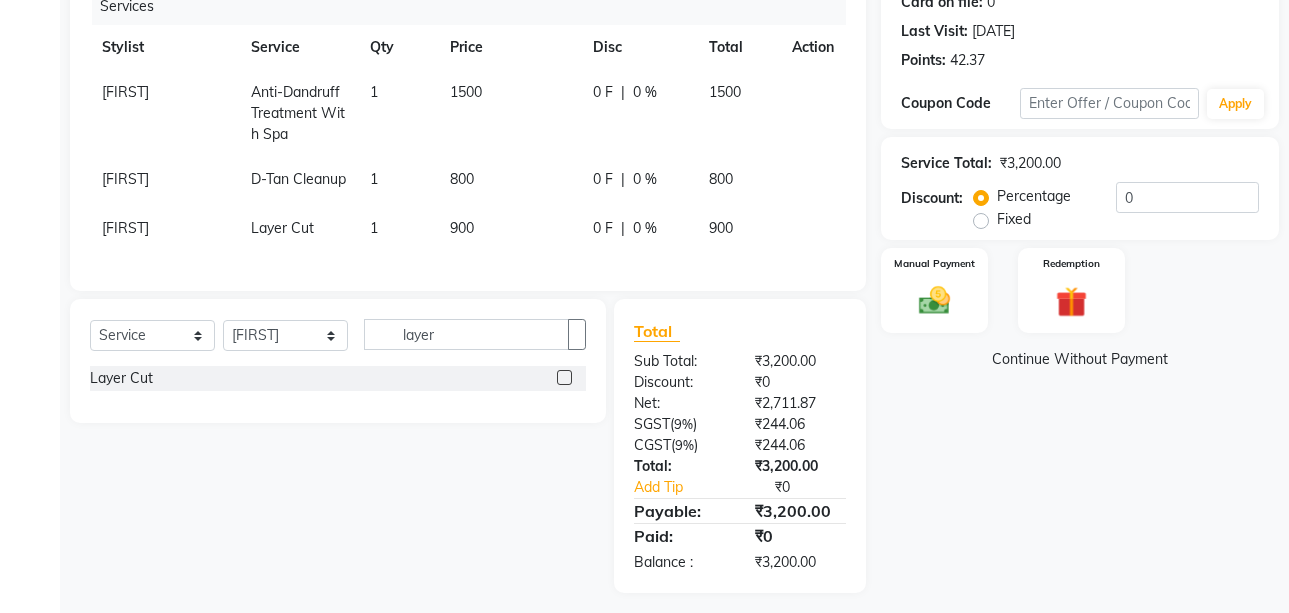 scroll, scrollTop: 302, scrollLeft: 0, axis: vertical 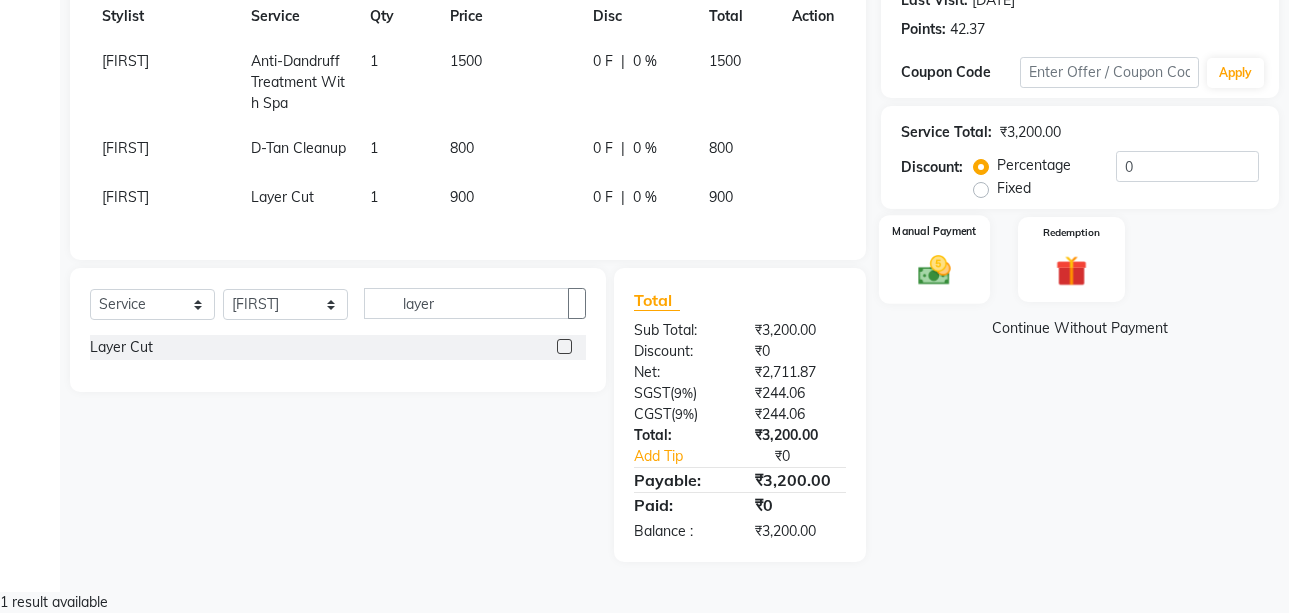 click on "Manual Payment" at bounding box center (934, 259) 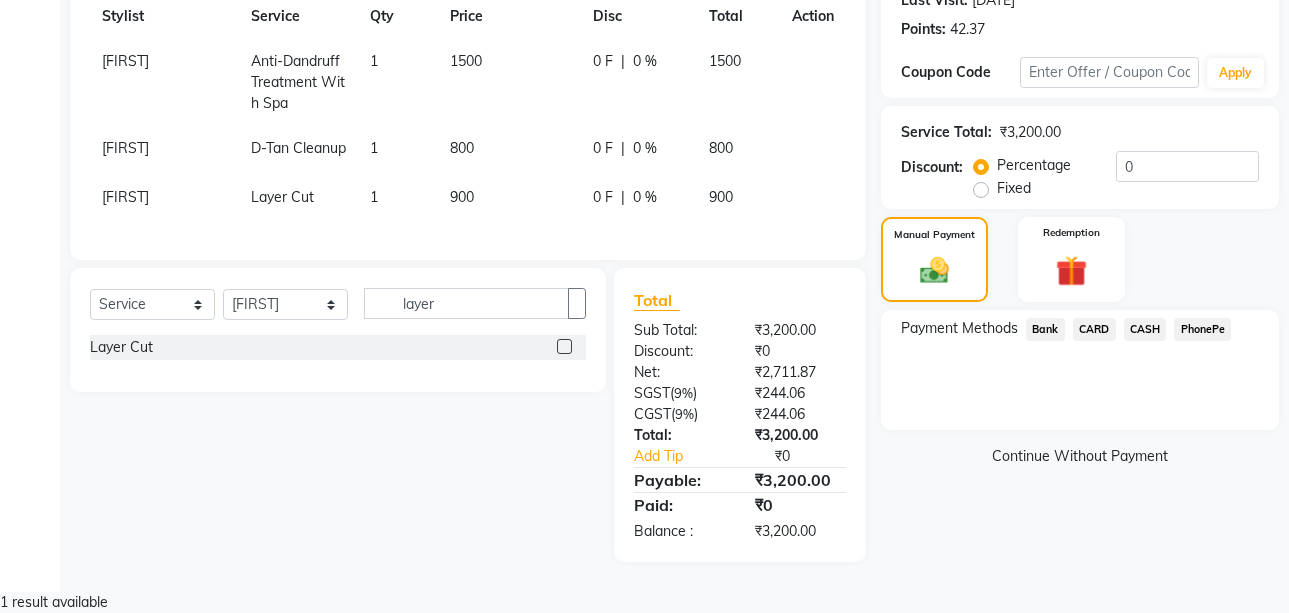 click on "PhonePe" at bounding box center [1045, 329] 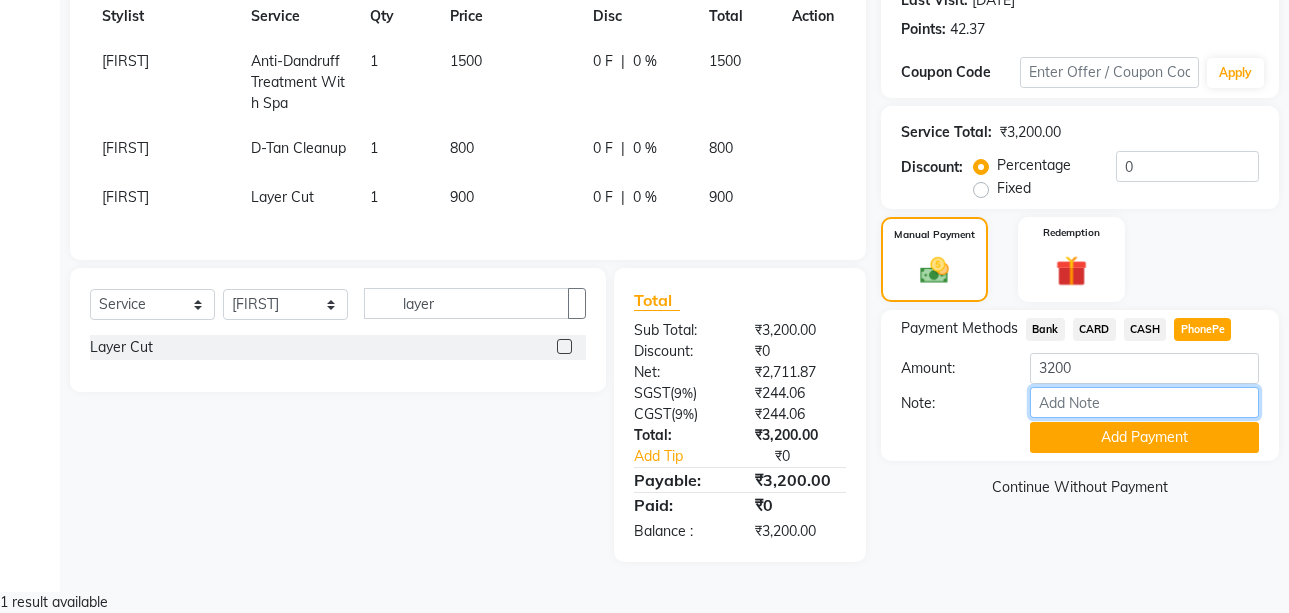 click on "Note:" at bounding box center [1144, 402] 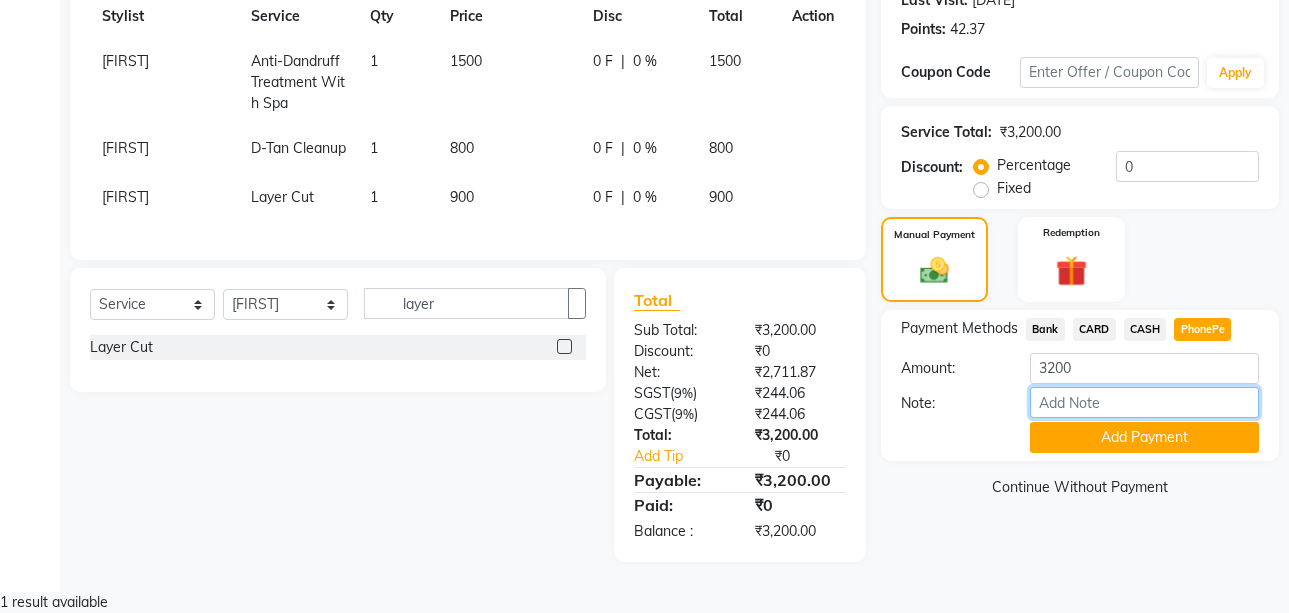 type on "[FIRST]" 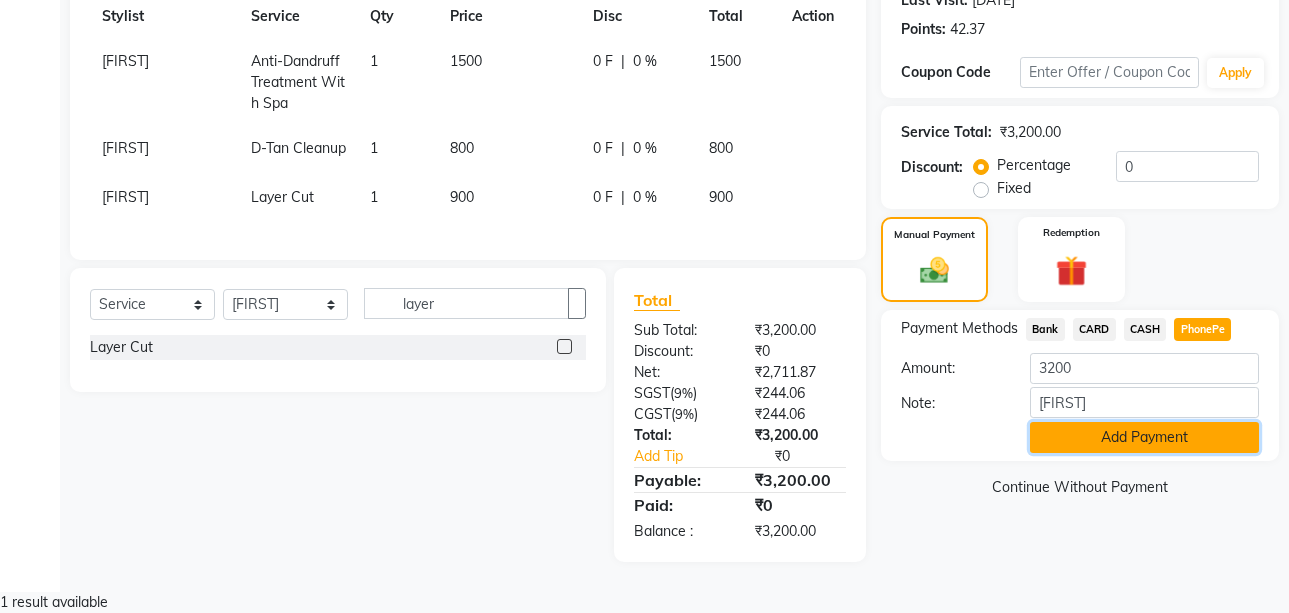 click on "Add Payment" at bounding box center (1144, 437) 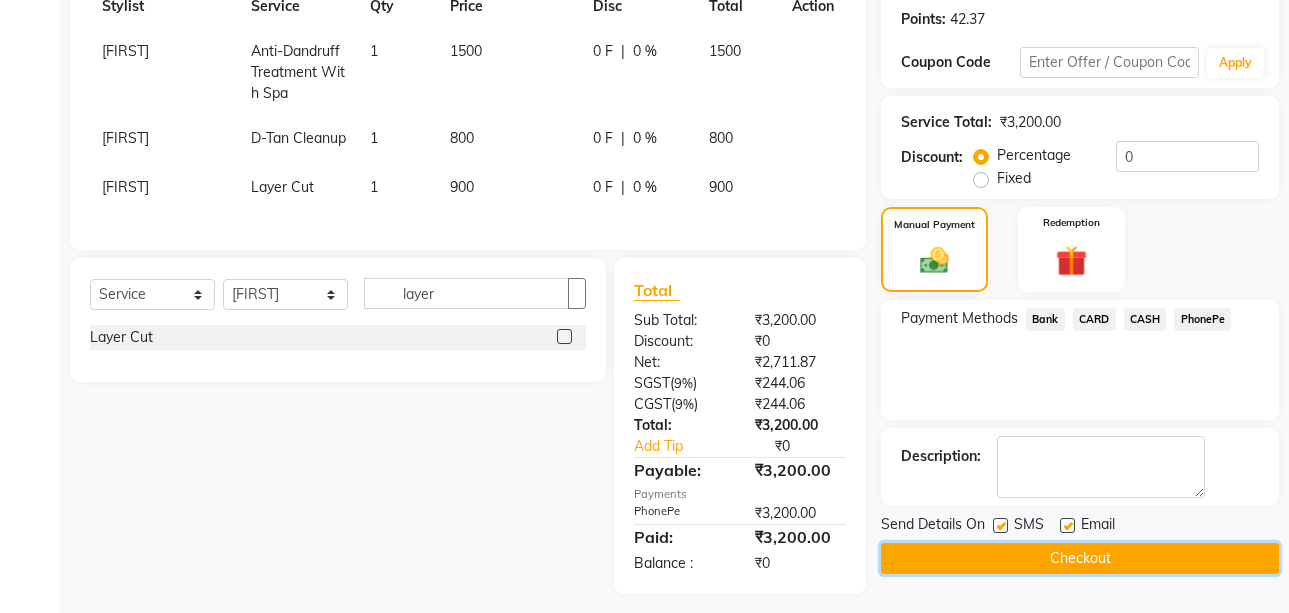 click on "Checkout" at bounding box center [1080, 558] 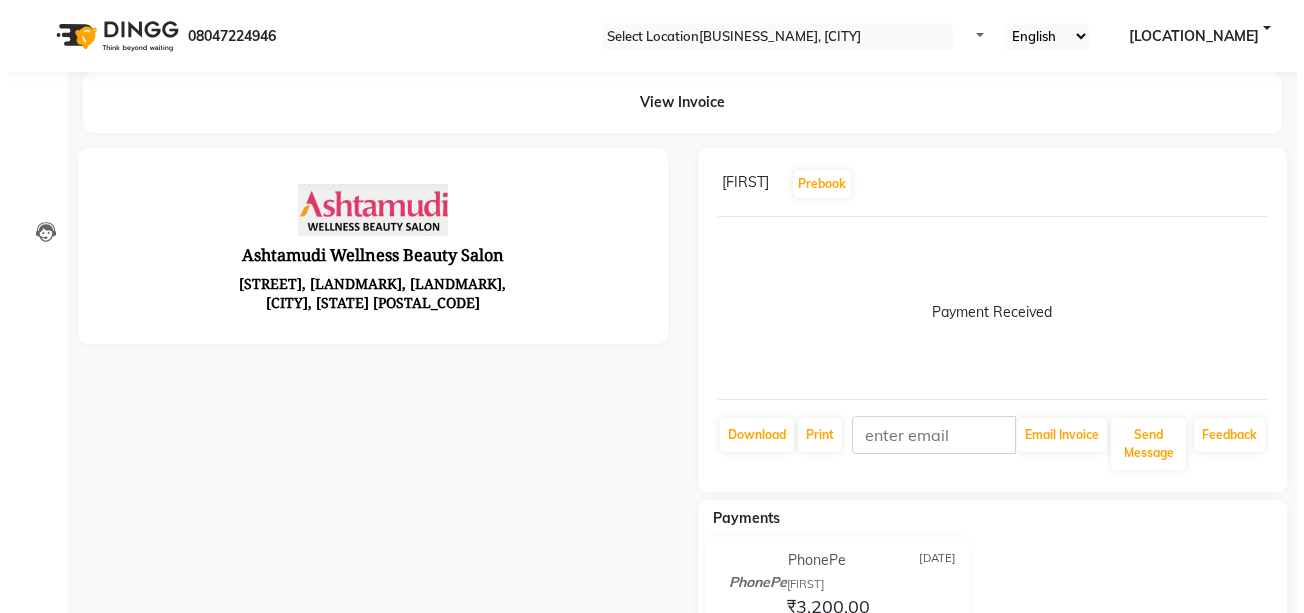 scroll, scrollTop: 0, scrollLeft: 0, axis: both 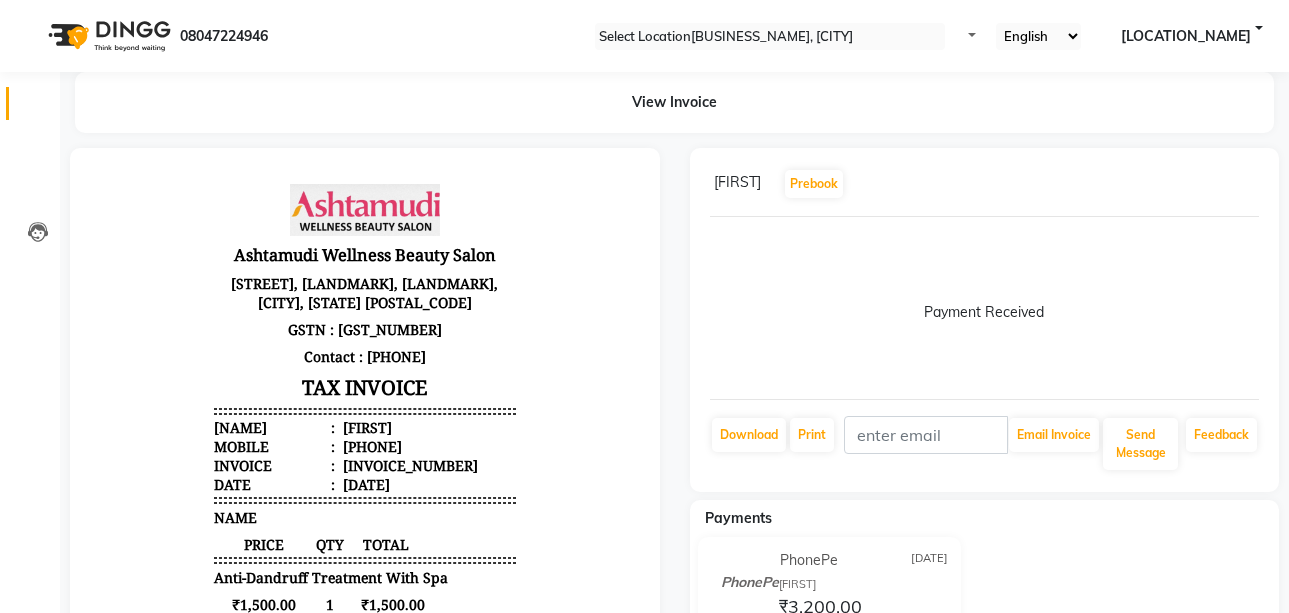click on "Calendar" at bounding box center (30, 103) 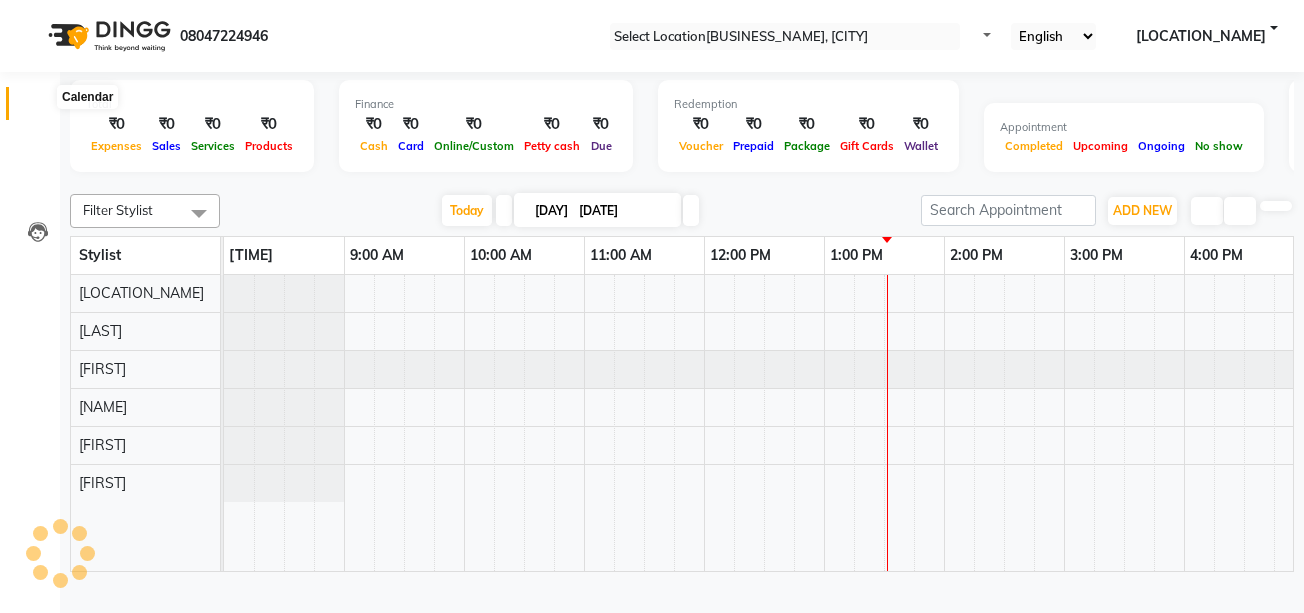 scroll, scrollTop: 0, scrollLeft: 0, axis: both 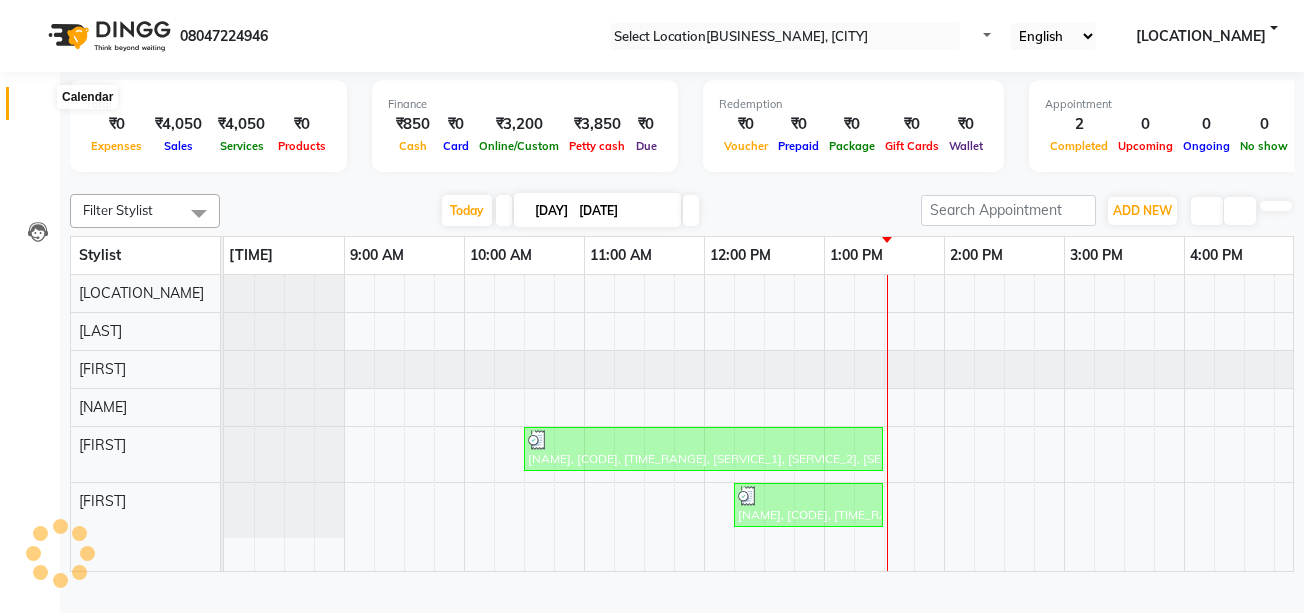 click at bounding box center [38, 108] 